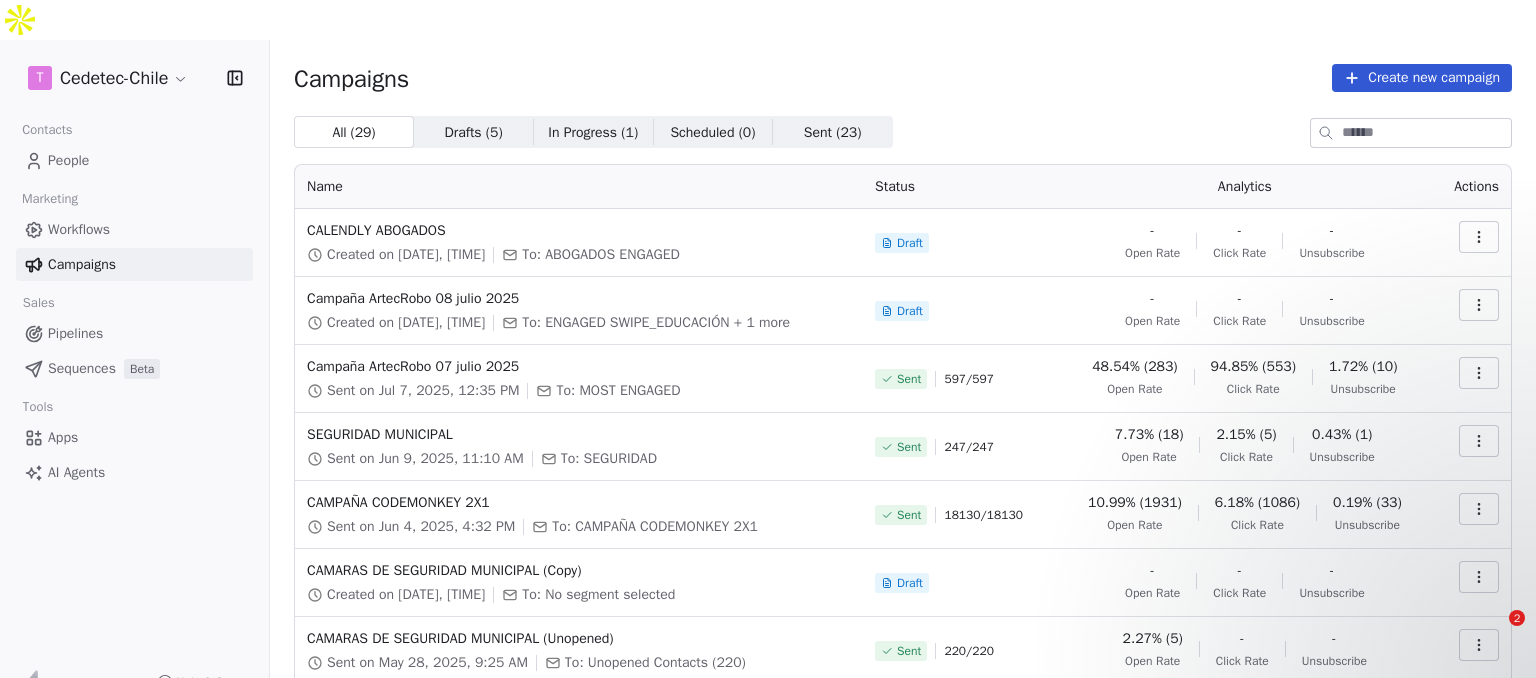 scroll, scrollTop: 0, scrollLeft: 0, axis: both 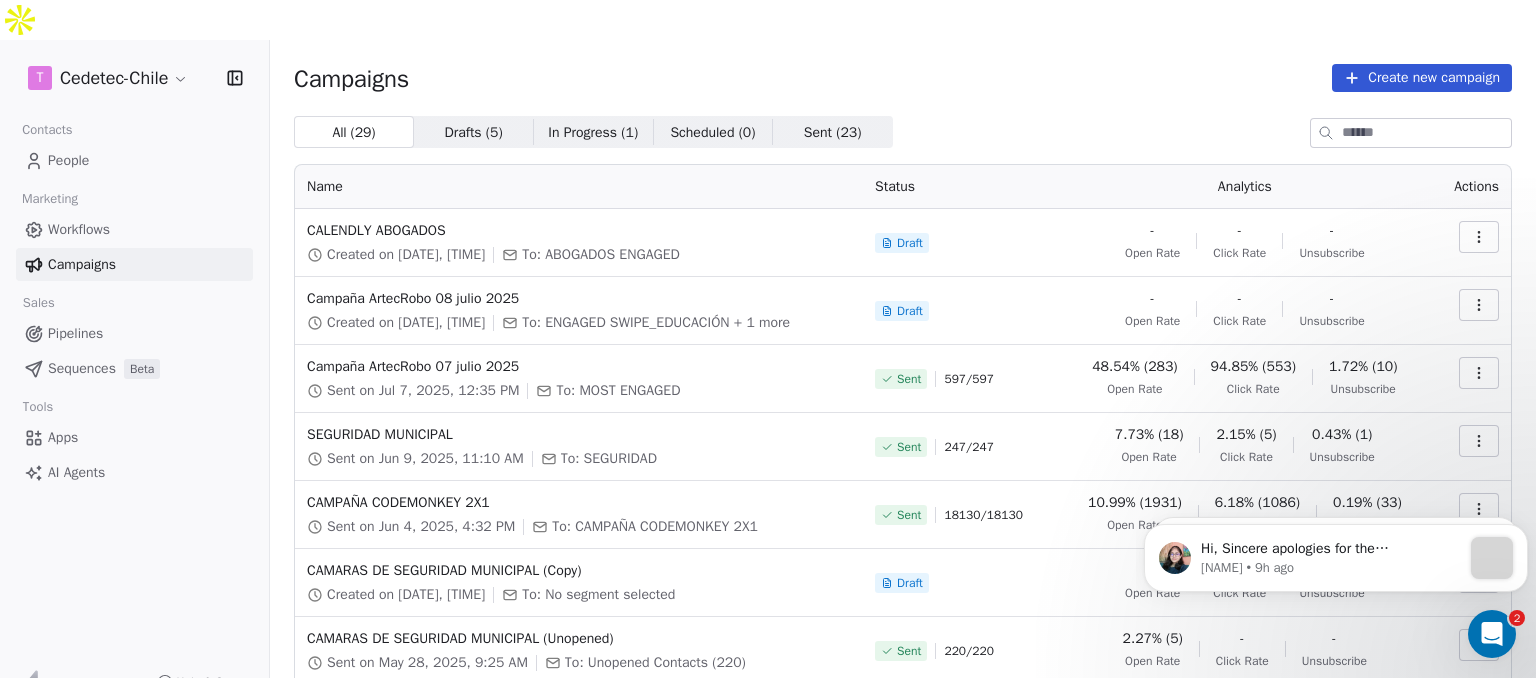 click 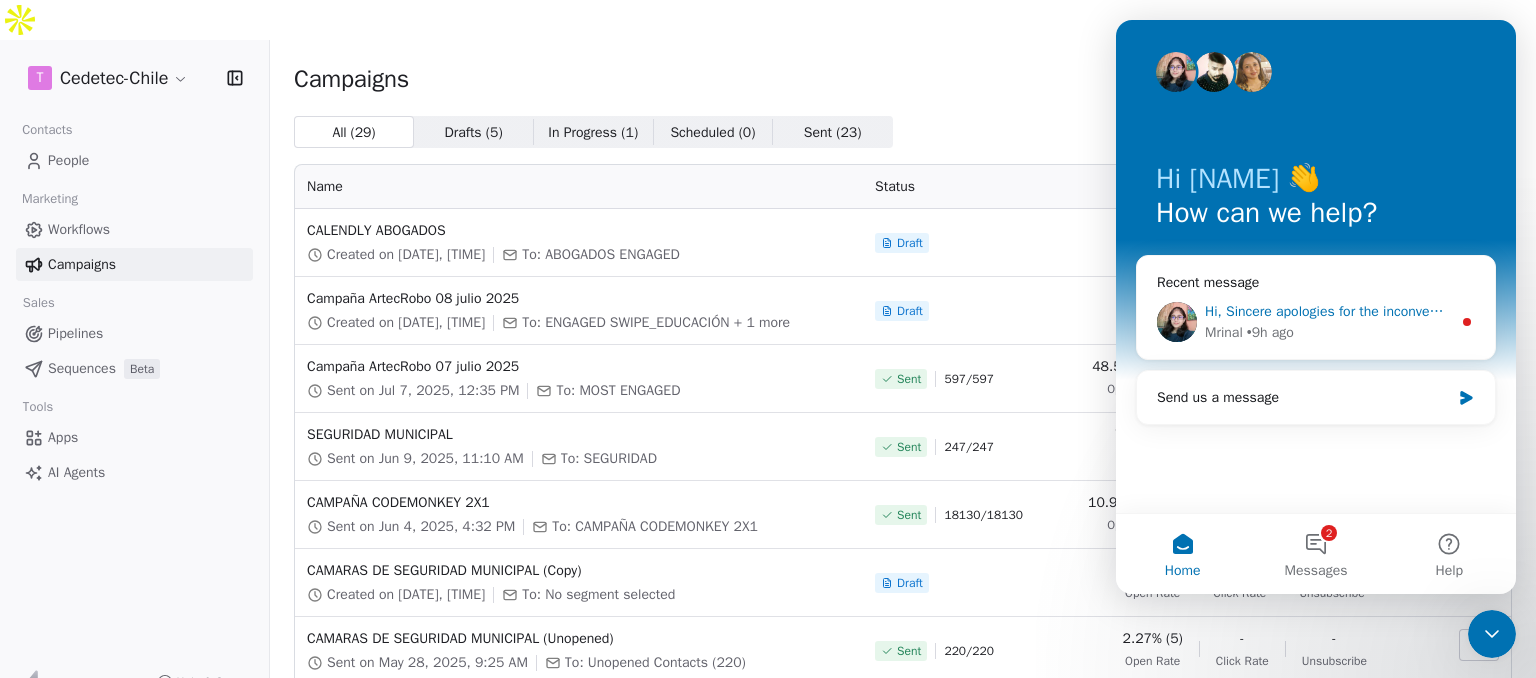 click on "Hi,   Sincere apologies for the inconvenience caused.   To resolve the issue faced while sending a campaign and while activating the workflow, please fill the complete Business Address in Profile Settings -> General section.   Once the complete address is filled, you will be able to send the Campaigns as well as activate the workflows successfully." at bounding box center (2258, 311) 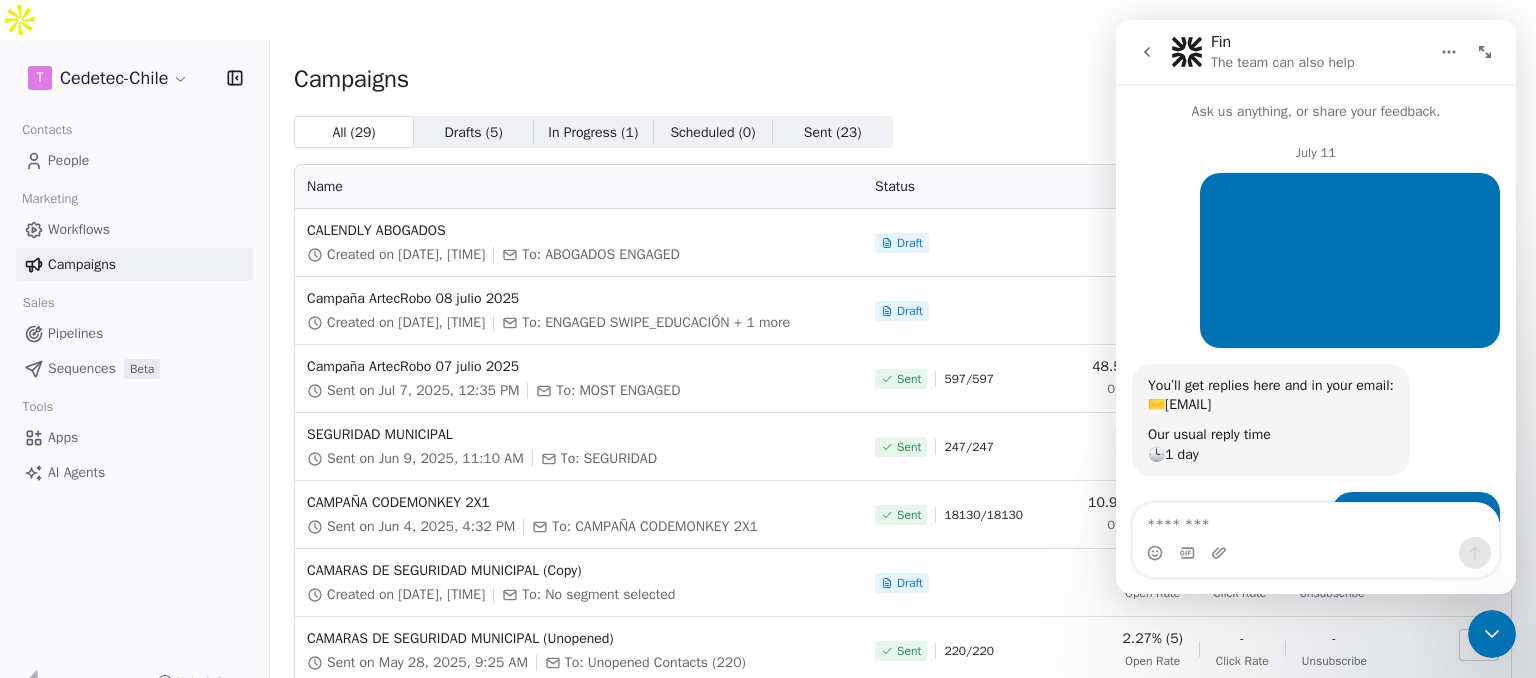 scroll, scrollTop: 2, scrollLeft: 0, axis: vertical 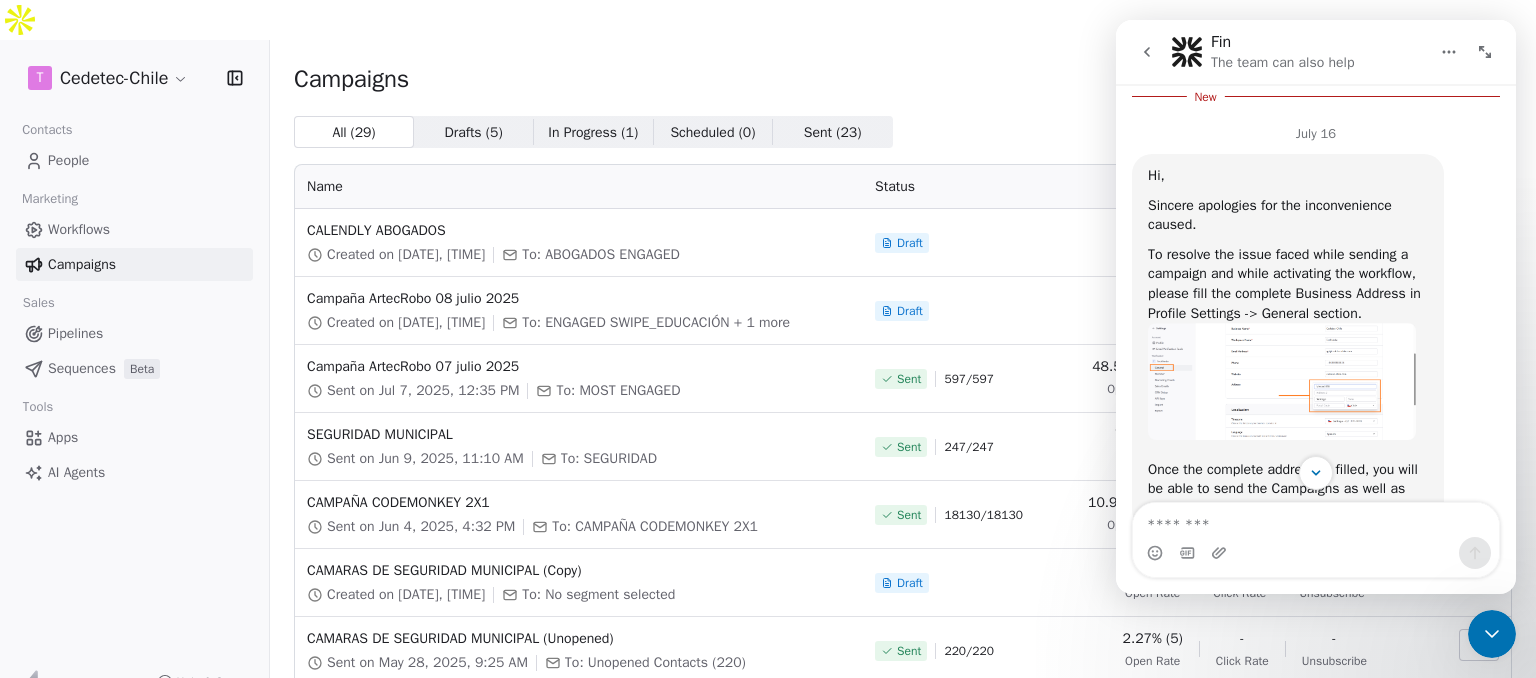 click at bounding box center (1282, 381) 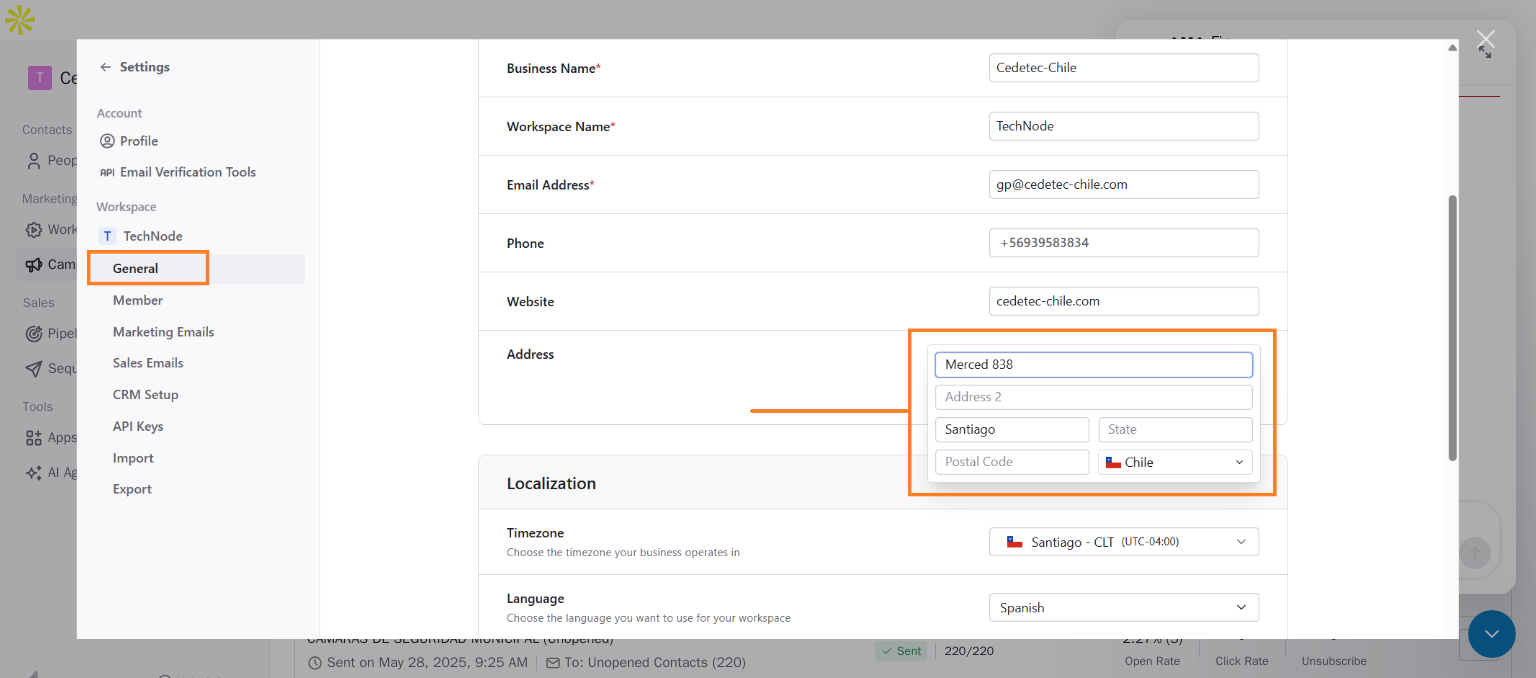 scroll, scrollTop: 0, scrollLeft: 0, axis: both 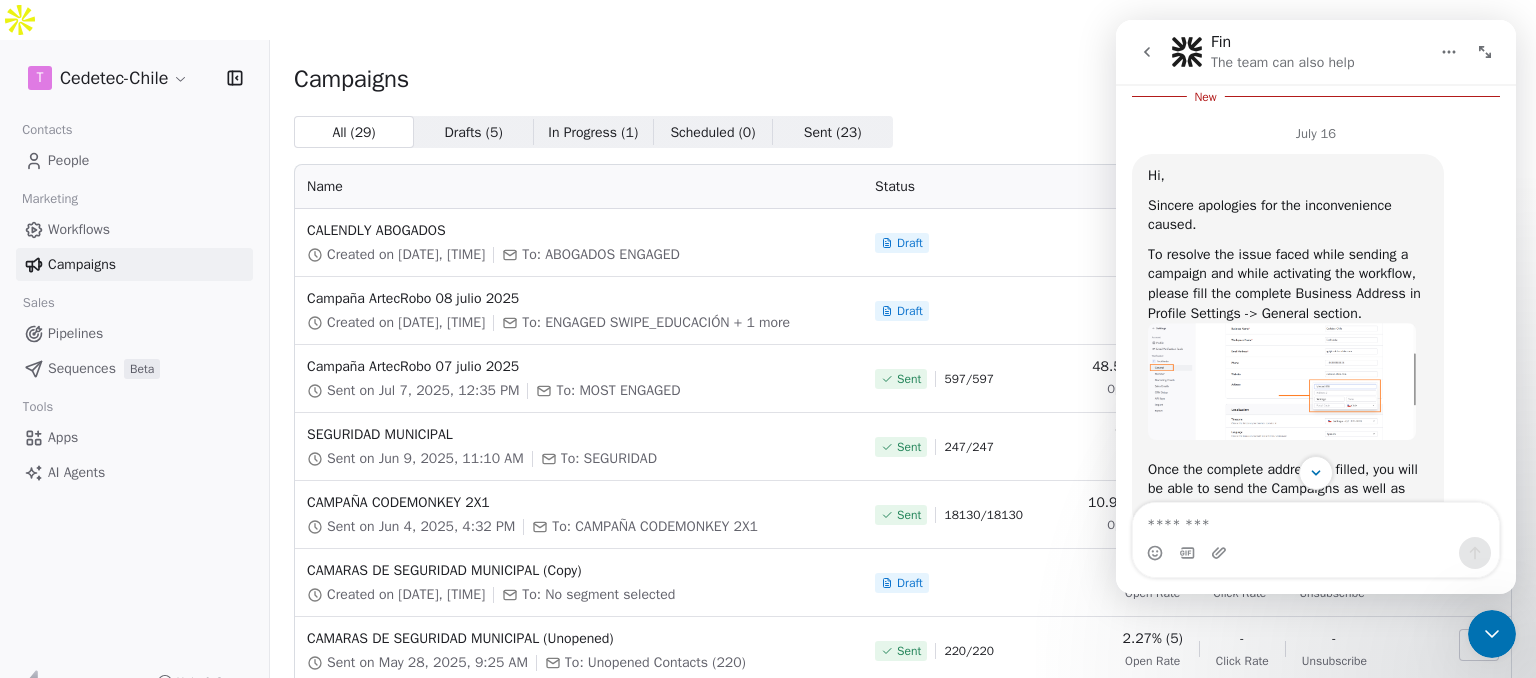 click on "T Cedetec-Chile Contacts People Marketing Workflows Campaigns Sales Pipelines Sequences Beta Tools Apps AI Agents Help & Support Campaigns  Create new campaign All ( 29 ) All ( 29 ) Drafts ( 5 ) Drafts ( 5 ) In Progress ( 1 ) In Progress ( 1 ) Scheduled ( 0 ) Scheduled ( 0 ) Sent ( 23 ) Sent ( 23 ) Name Status Analytics Actions CALENDLY ABOGADOS Created on Jul 15, 2025, 9:46 AM To: ABOGADOS ENGAGED  Draft - Open Rate - Click Rate - Unsubscribe Campaña ArtecRobo 08 julio 2025 Created on Jul 8, 2025, 10:19 AM To: ENGAGED SWIPE_EDUCACIÓN + 1 more Draft - Open Rate - Click Rate - Unsubscribe Campaña ArtecRobo 07 julio 2025 Sent on Jul 7, 2025, 12:35 PM To: MOST ENGAGED  Sent 597 / 597 48.54% (283) Open Rate 94.85% (553) Click Rate 1.72% (10) Unsubscribe SEGURIDAD MUNICIPAL Sent on Jun 9, 2025, 11:10 AM To: SEGURIDAD  Sent 247 / 247 7.73% (18) Open Rate 2.15% (5) Click Rate 0.43% (1) Unsubscribe CAMPAÑA CODEMONKEY 2X1 Sent on Jun 4, 2025, 4:32 PM To: CAMPAÑA CODEMONKEY 2X1  Sent 18130 / 18130 10.99% (1931)" at bounding box center (768, 359) 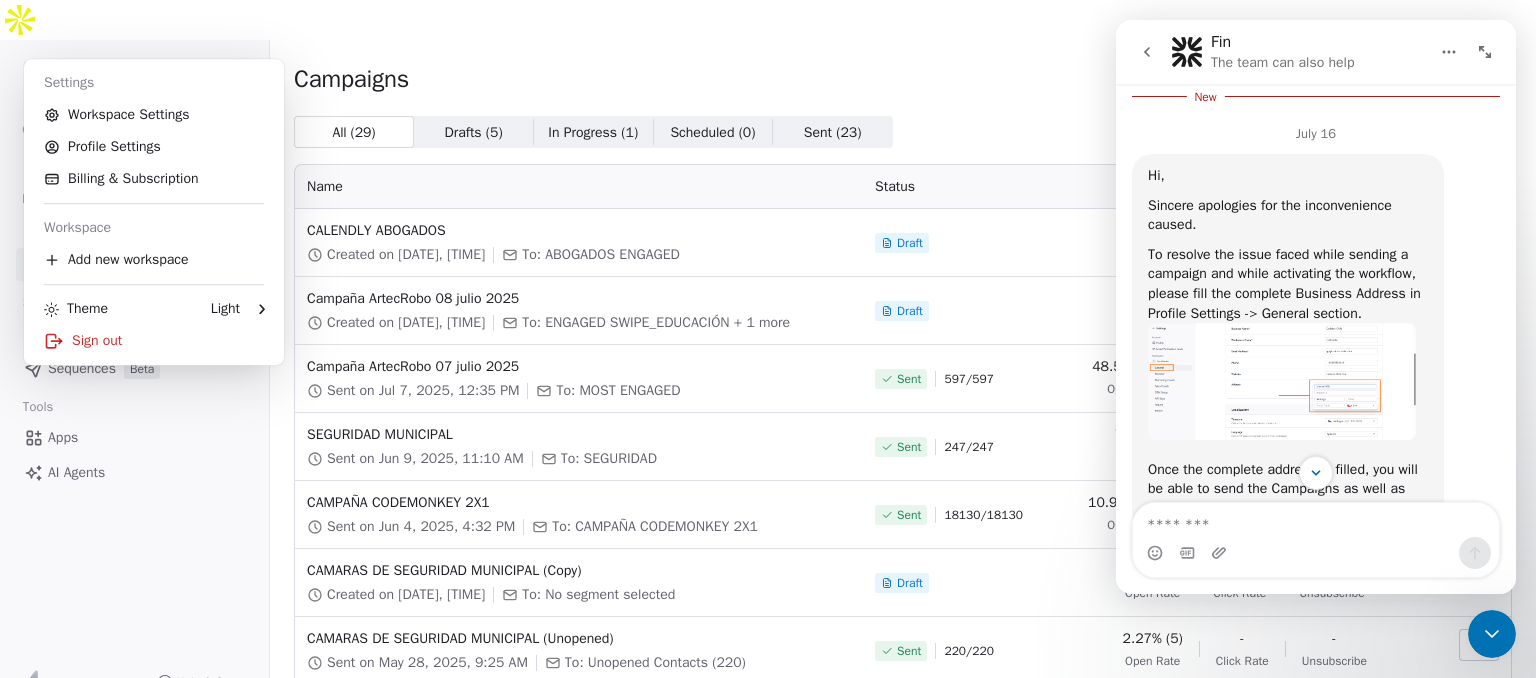 click on "T Cedetec-Chile Contacts People Marketing Workflows Campaigns Sales Pipelines Sequences Beta Tools Apps AI Agents Help & Support Campaigns  Create new campaign All ( 29 ) All ( 29 ) Drafts ( 5 ) Drafts ( 5 ) In Progress ( 1 ) In Progress ( 1 ) Scheduled ( 0 ) Scheduled ( 0 ) Sent ( 23 ) Sent ( 23 ) Name Status Analytics Actions CALENDLY ABOGADOS Created on Jul 15, 2025, 9:46 AM To: ABOGADOS ENGAGED  Draft - Open Rate - Click Rate - Unsubscribe Campaña ArtecRobo 08 julio 2025 Created on Jul 8, 2025, 10:19 AM To: ENGAGED SWIPE_EDUCACIÓN + 1 more Draft - Open Rate - Click Rate - Unsubscribe Campaña ArtecRobo 07 julio 2025 Sent on Jul 7, 2025, 12:35 PM To: MOST ENGAGED  Sent 597 / 597 48.54% (283) Open Rate 94.85% (553) Click Rate 1.72% (10) Unsubscribe SEGURIDAD MUNICIPAL Sent on Jun 9, 2025, 11:10 AM To: SEGURIDAD  Sent 247 / 247 7.73% (18) Open Rate 2.15% (5) Click Rate 0.43% (1) Unsubscribe CAMPAÑA CODEMONKEY 2X1 Sent on Jun 4, 2025, 4:32 PM To: CAMPAÑA CODEMONKEY 2X1  Sent 18130 / 18130 10.99% (1931)" at bounding box center [768, 359] 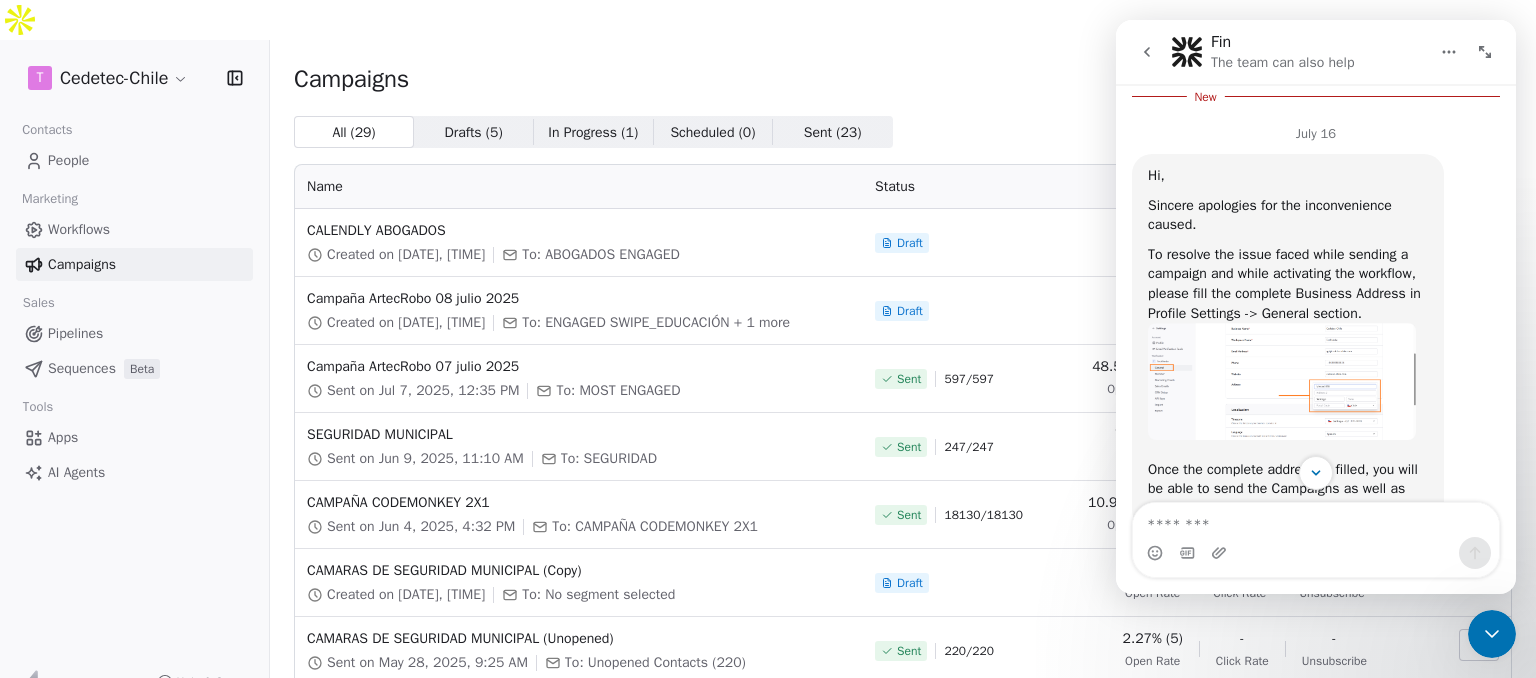 click on "Contacts" at bounding box center [47, 130] 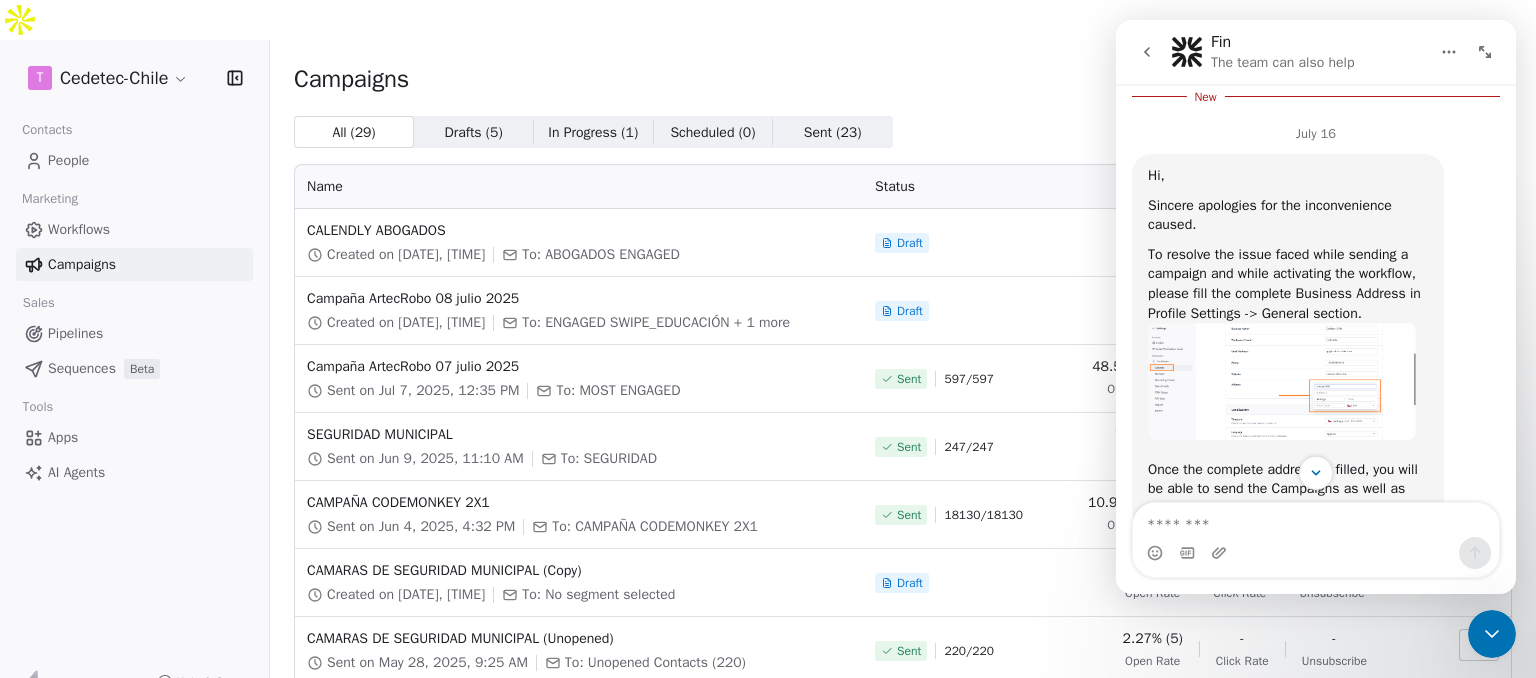 scroll, scrollTop: 0, scrollLeft: 0, axis: both 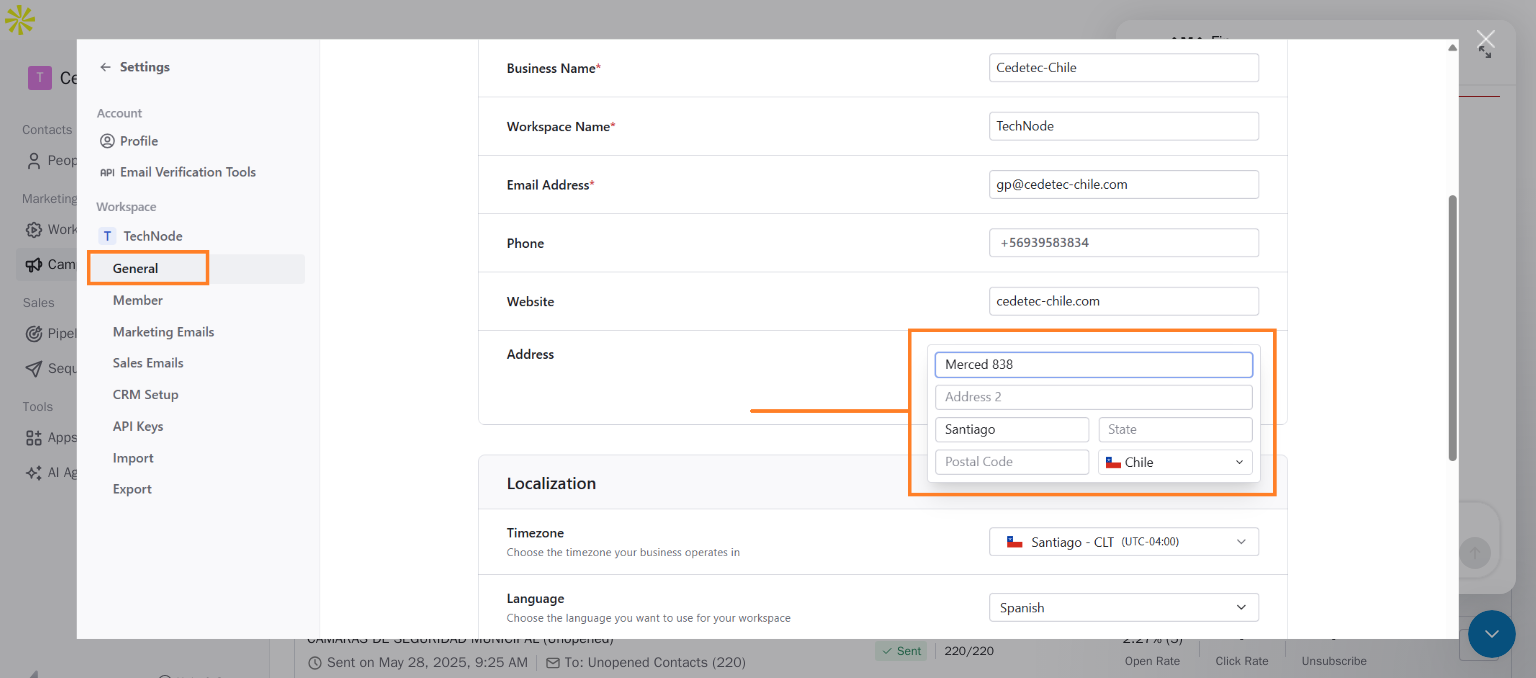 click at bounding box center (768, 339) 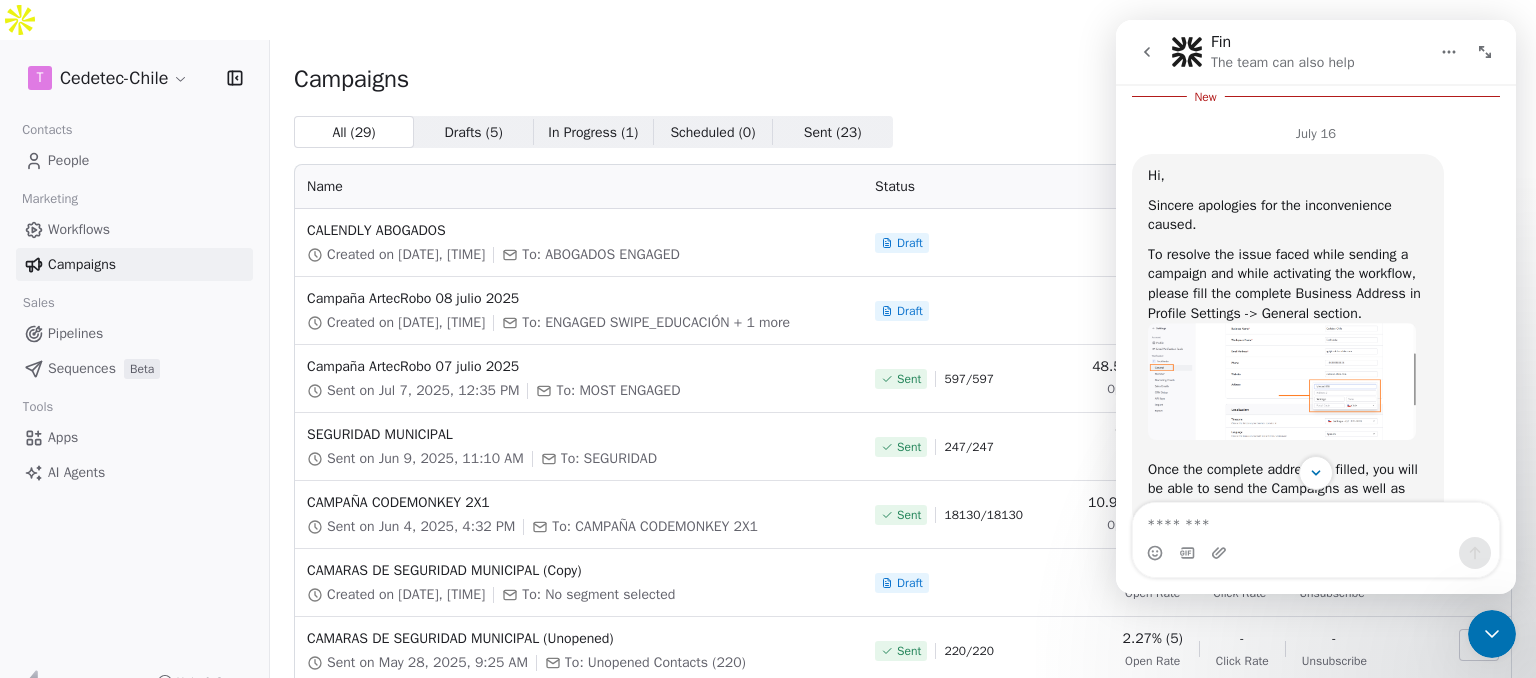 click 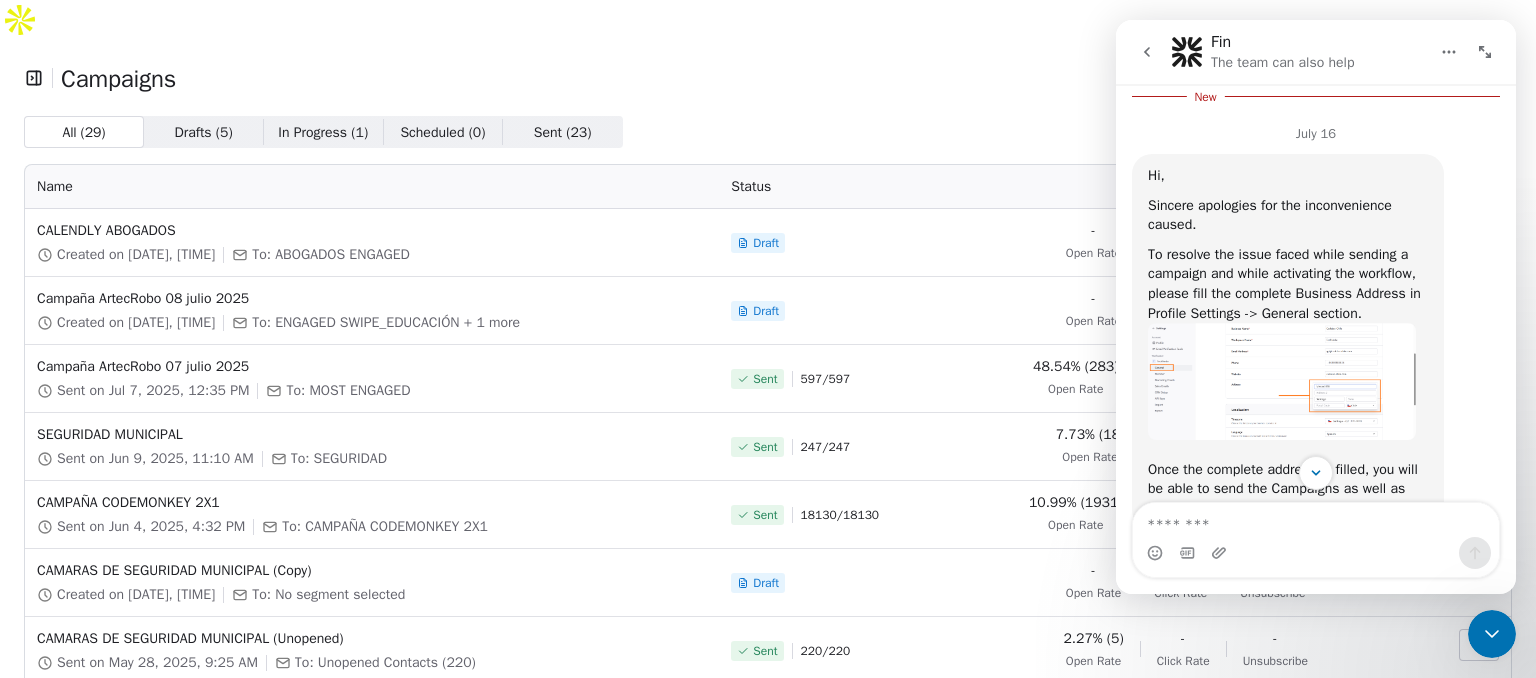 click on "Campaigns  Create new campaign All ( 29 ) All ( 29 ) Drafts ( 5 ) Drafts ( 5 ) In Progress ( 1 ) In Progress ( 1 ) Scheduled ( 0 ) Scheduled ( 0 ) Sent ( 23 ) Sent ( 23 ) Name Status Analytics Actions CALENDLY ABOGADOS Created on Jul 15, 2025, 9:46 AM To: ABOGADOS ENGAGED  Draft - Open Rate - Click Rate - Unsubscribe Campaña ArtecRobo 08 julio 2025 Created on Jul 8, 2025, 10:19 AM To: ENGAGED SWIPE_EDUCACIÓN + 1 more Draft - Open Rate - Click Rate - Unsubscribe Campaña ArtecRobo 07 julio 2025 Sent on Jul 7, 2025, 12:35 PM To: MOST ENGAGED  Sent 597 / 597 48.54% (283) Open Rate 94.85% (553) Click Rate 1.72% (10) Unsubscribe SEGURIDAD MUNICIPAL Sent on Jun 9, 2025, 11:10 AM To: SEGURIDAD  Sent 247 / 247 7.73% (18) Open Rate 2.15% (5) Click Rate 0.43% (1) Unsubscribe CAMPAÑA CODEMONKEY 2X1 Sent on Jun 4, 2025, 4:32 PM To: CAMPAÑA CODEMONKEY 2X1  Sent 18130 / 18130 10.99% (1931) Open Rate 6.18% (1086) Click Rate 0.19% (33) Unsubscribe CAMARAS DE SEGURIDAD  MUNICIPAL (Copy) Created on May 29, 2025, 9:42 PM -" at bounding box center [768, 507] 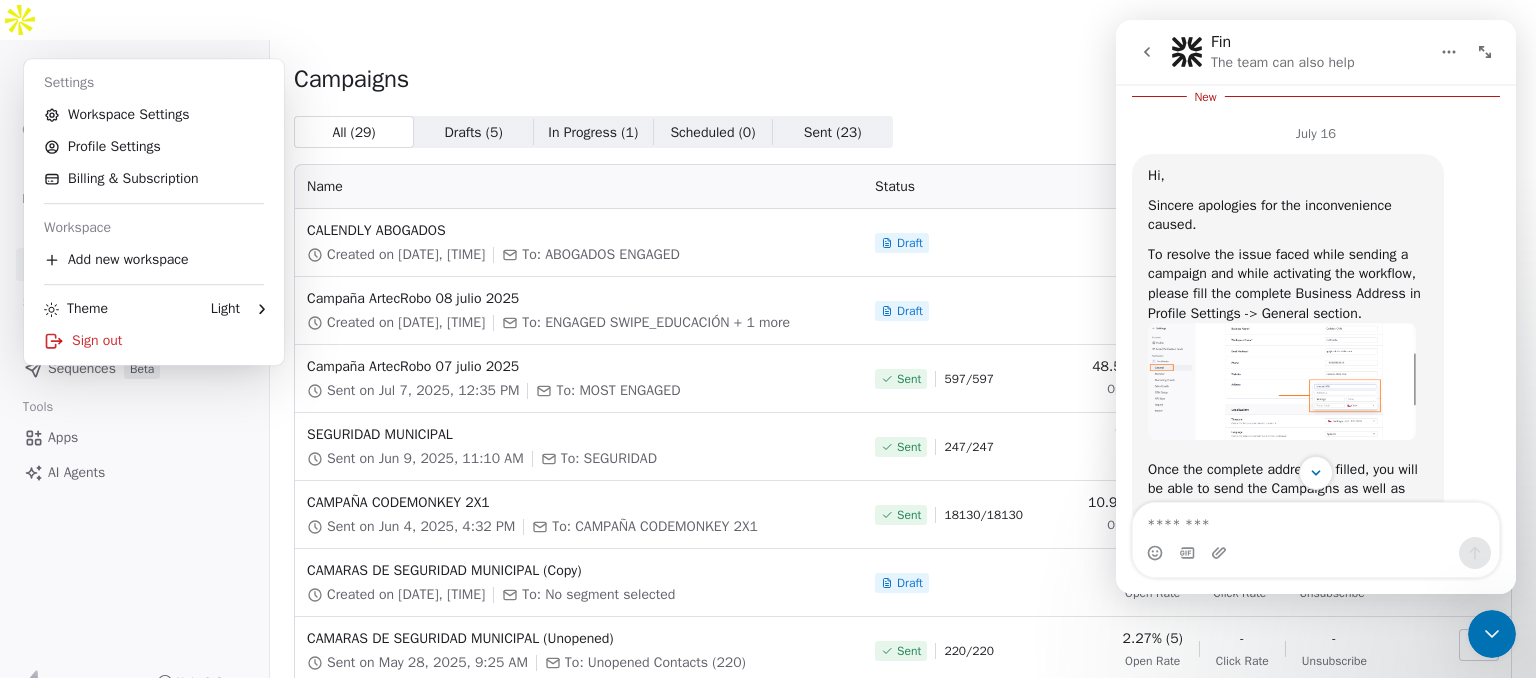 click on "T Cedetec-Chile Contacts People Marketing Workflows Campaigns Sales Pipelines Sequences Beta Tools Apps AI Agents Help & Support Campaigns  Create new campaign All ( 29 ) All ( 29 ) Drafts ( 5 ) Drafts ( 5 ) In Progress ( 1 ) In Progress ( 1 ) Scheduled ( 0 ) Scheduled ( 0 ) Sent ( 23 ) Sent ( 23 ) Name Status Analytics Actions CALENDLY ABOGADOS Created on Jul 15, 2025, 9:46 AM To: ABOGADOS ENGAGED  Draft - Open Rate - Click Rate - Unsubscribe Campaña ArtecRobo 08 julio 2025 Created on Jul 8, 2025, 10:19 AM To: ENGAGED SWIPE_EDUCACIÓN + 1 more Draft - Open Rate - Click Rate - Unsubscribe Campaña ArtecRobo 07 julio 2025 Sent on Jul 7, 2025, 12:35 PM To: MOST ENGAGED  Sent 597 / 597 48.54% (283) Open Rate 94.85% (553) Click Rate 1.72% (10) Unsubscribe SEGURIDAD MUNICIPAL Sent on Jun 9, 2025, 11:10 AM To: SEGURIDAD  Sent 247 / 247 7.73% (18) Open Rate 2.15% (5) Click Rate 0.43% (1) Unsubscribe CAMPAÑA CODEMONKEY 2X1 Sent on Jun 4, 2025, 4:32 PM To: CAMPAÑA CODEMONKEY 2X1  Sent 18130 / 18130 10.99% (1931)" at bounding box center [768, 359] 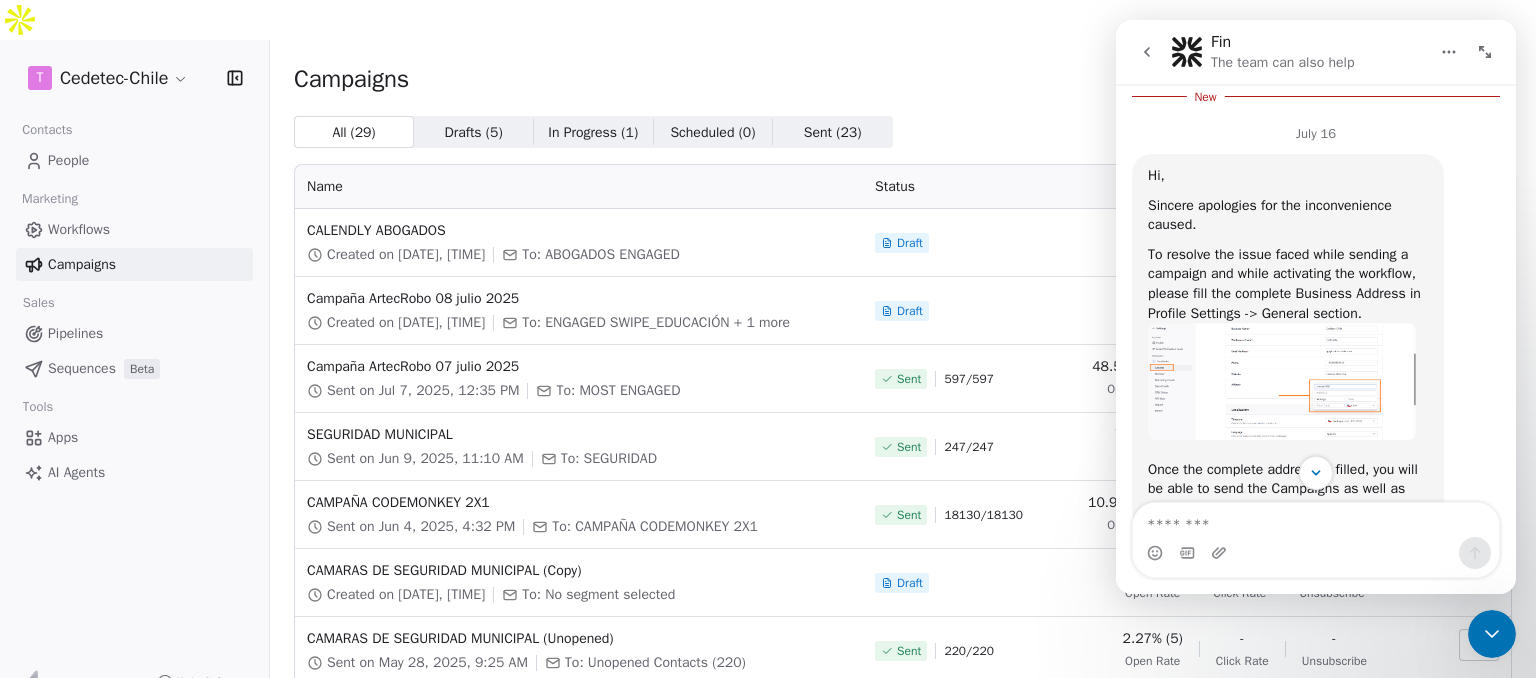 click on "T Cedetec-Chile Contacts People Marketing Workflows Campaigns Sales Pipelines Sequences Beta Tools Apps AI Agents Help & Support Campaigns  Create new campaign All ( 29 ) All ( 29 ) Drafts ( 5 ) Drafts ( 5 ) In Progress ( 1 ) In Progress ( 1 ) Scheduled ( 0 ) Scheduled ( 0 ) Sent ( 23 ) Sent ( 23 ) Name Status Analytics Actions CALENDLY ABOGADOS Created on Jul 15, 2025, 9:46 AM To: ABOGADOS ENGAGED  Draft - Open Rate - Click Rate - Unsubscribe Campaña ArtecRobo 08 julio 2025 Created on Jul 8, 2025, 10:19 AM To: ENGAGED SWIPE_EDUCACIÓN + 1 more Draft - Open Rate - Click Rate - Unsubscribe Campaña ArtecRobo 07 julio 2025 Sent on Jul 7, 2025, 12:35 PM To: MOST ENGAGED  Sent 597 / 597 48.54% (283) Open Rate 94.85% (553) Click Rate 1.72% (10) Unsubscribe SEGURIDAD MUNICIPAL Sent on Jun 9, 2025, 11:10 AM To: SEGURIDAD  Sent 247 / 247 7.73% (18) Open Rate 2.15% (5) Click Rate 0.43% (1) Unsubscribe CAMPAÑA CODEMONKEY 2X1 Sent on Jun 4, 2025, 4:32 PM To: CAMPAÑA CODEMONKEY 2X1  Sent 18130 / 18130 10.99% (1931)" at bounding box center (768, 359) 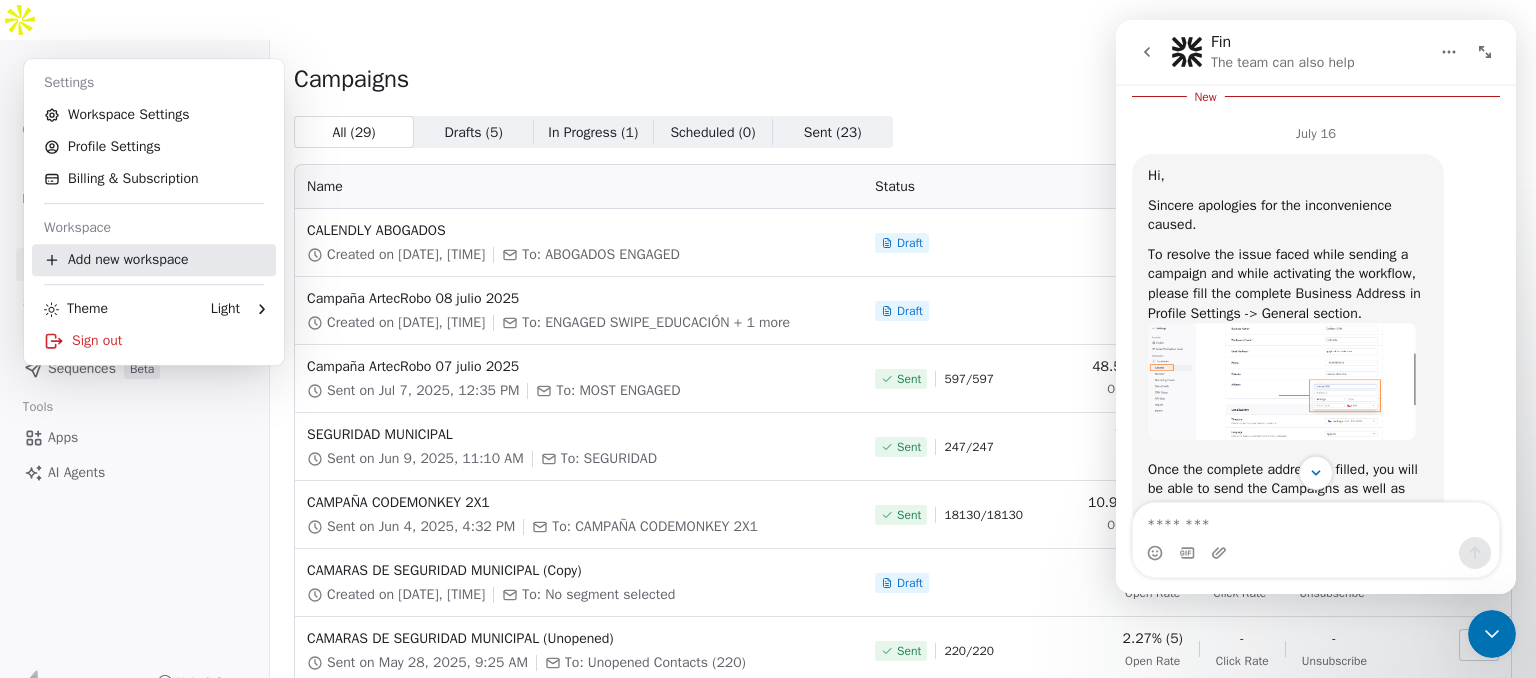 click on "Add new workspace" at bounding box center [154, 260] 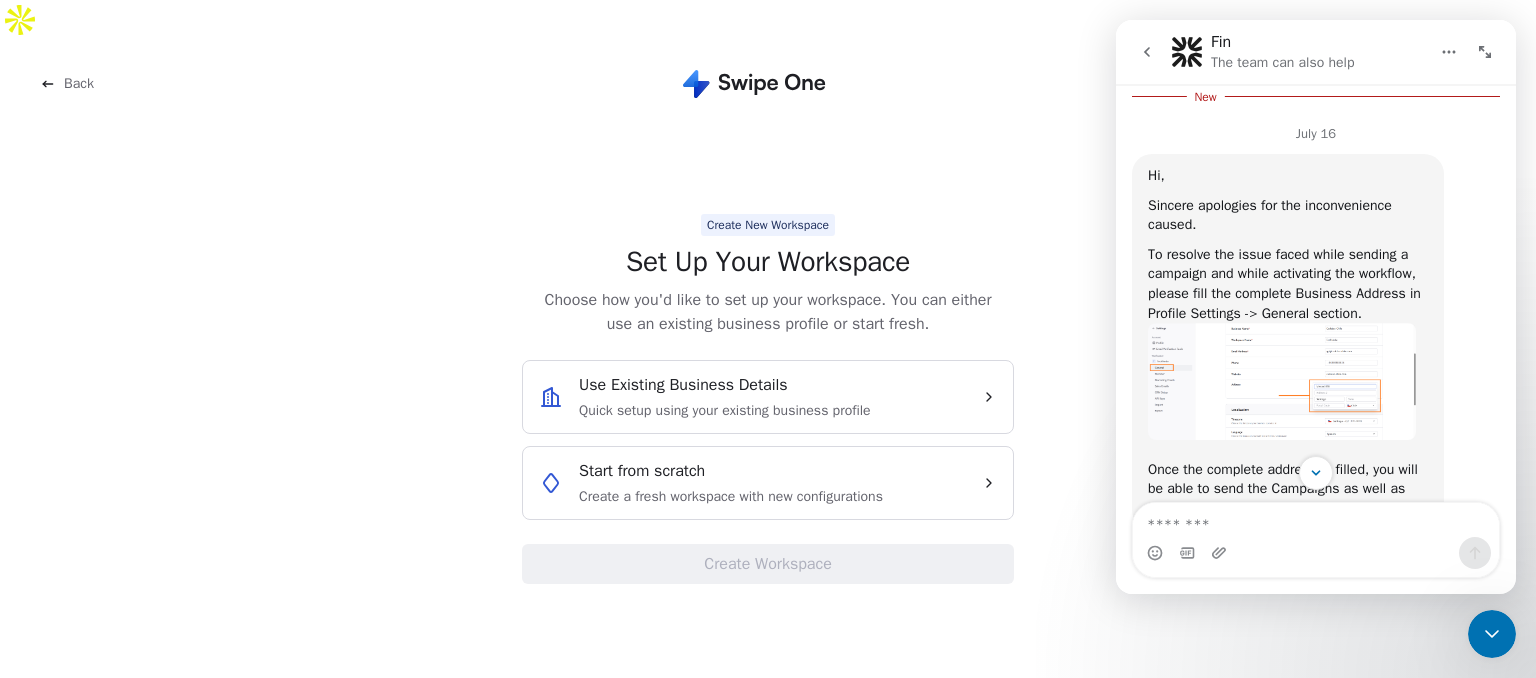click on "Back" at bounding box center (125, 84) 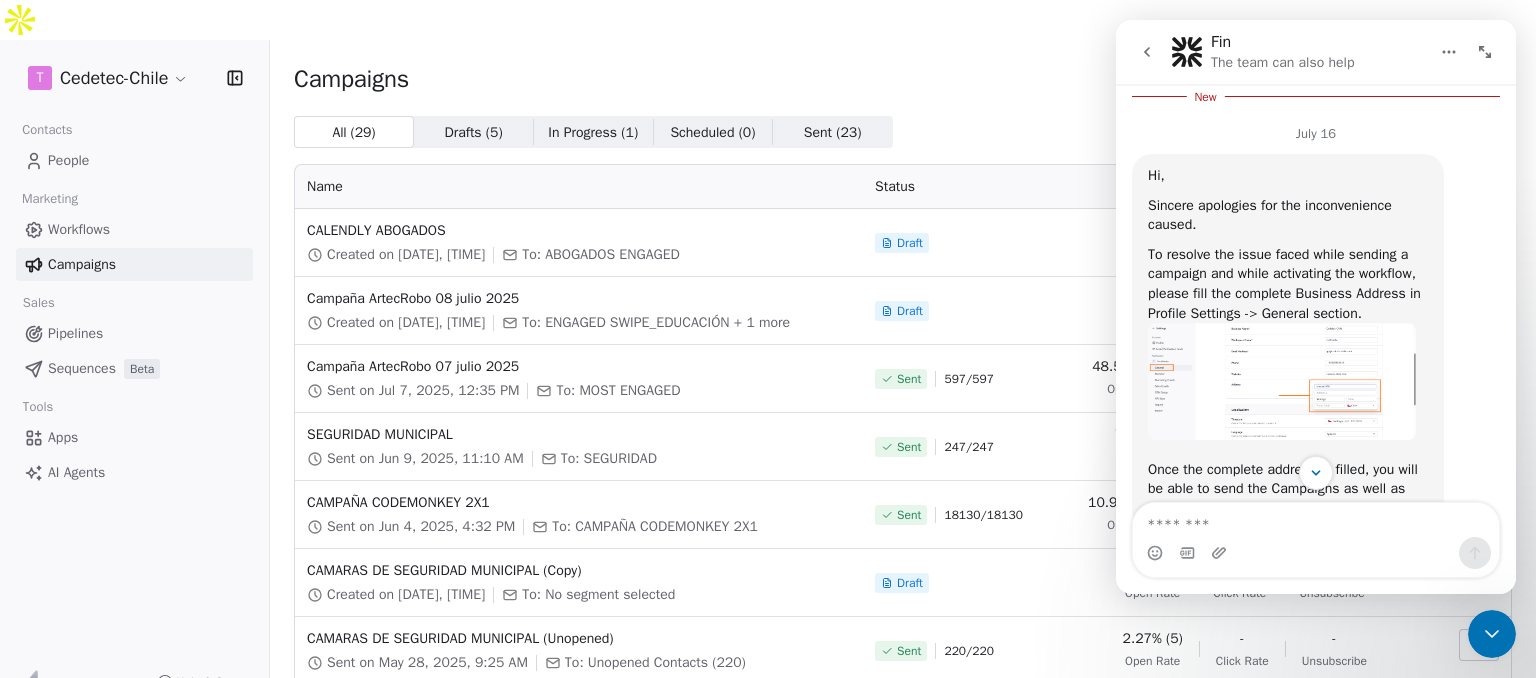 click at bounding box center (1282, 381) 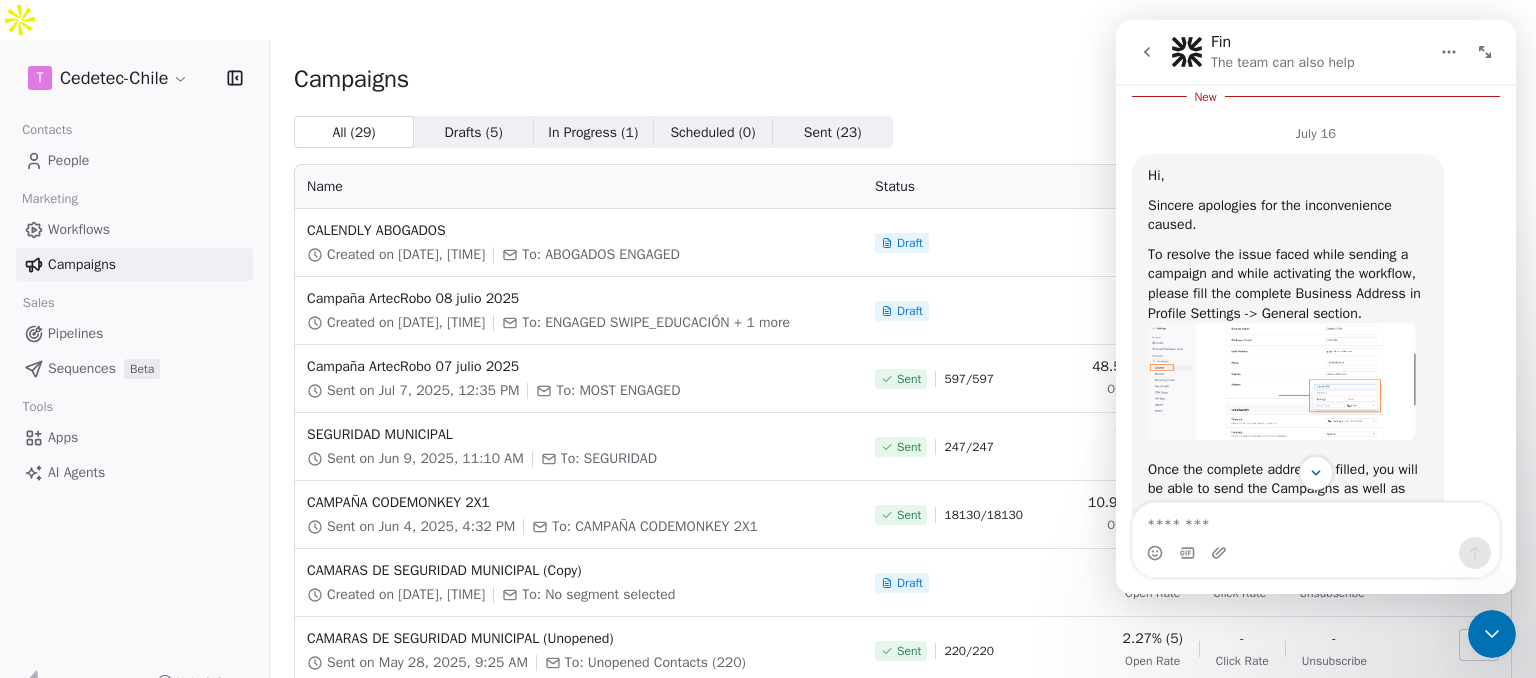scroll, scrollTop: 0, scrollLeft: 0, axis: both 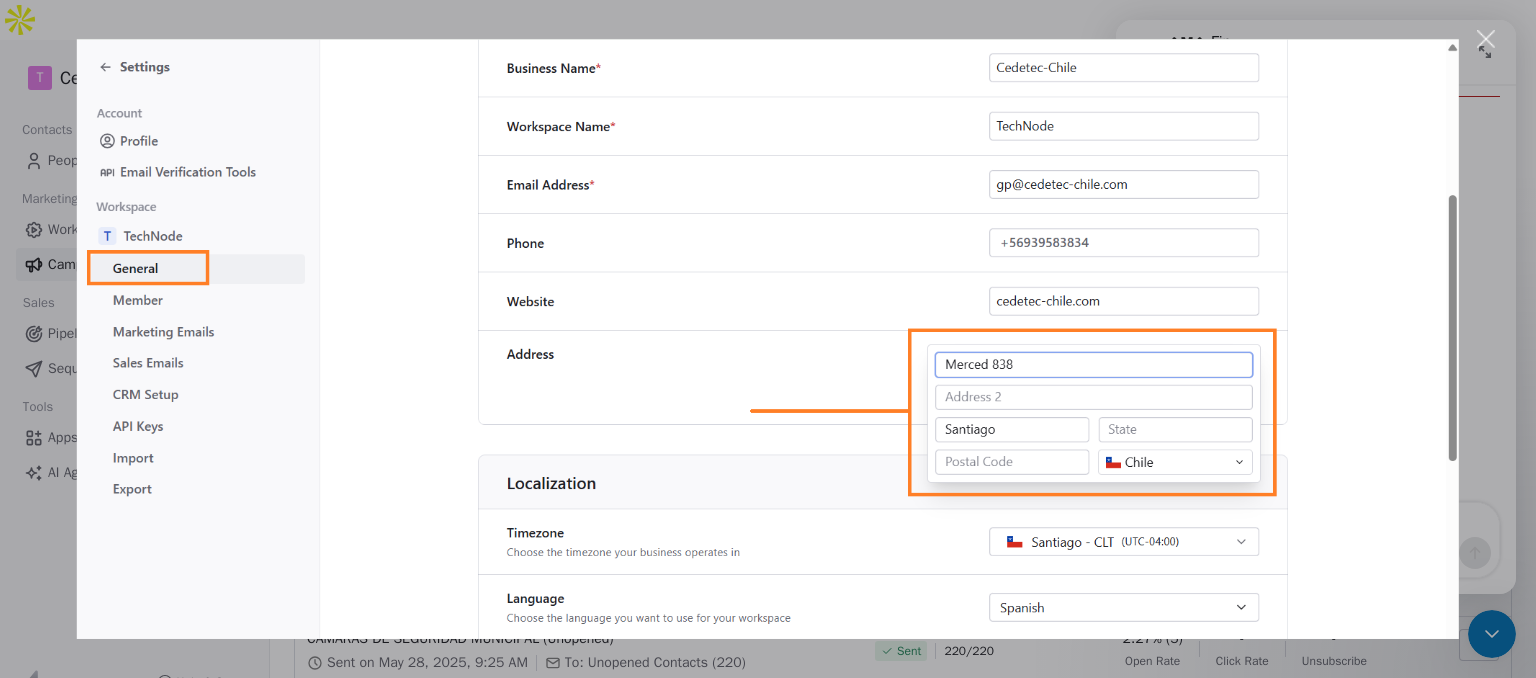 click at bounding box center [1486, 39] 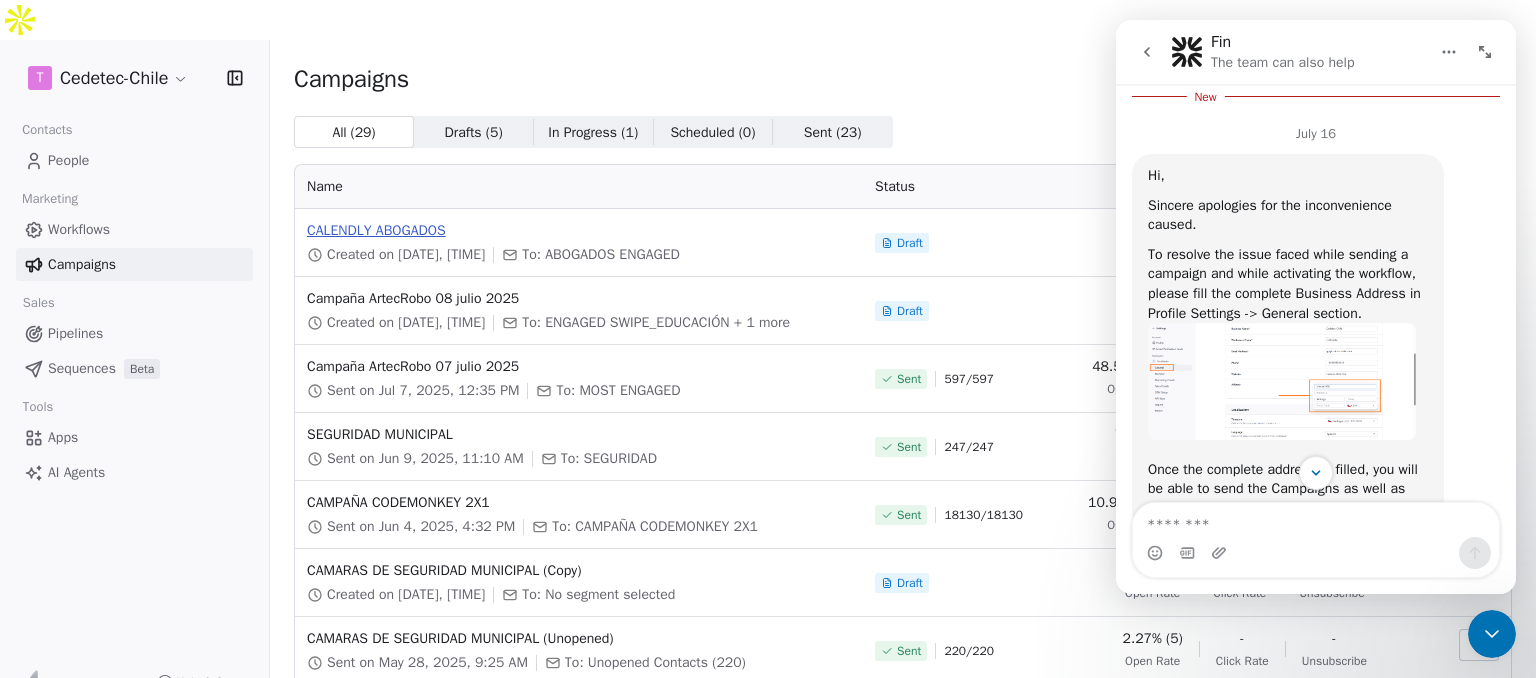 click on "CALENDLY ABOGADOS" at bounding box center [579, 231] 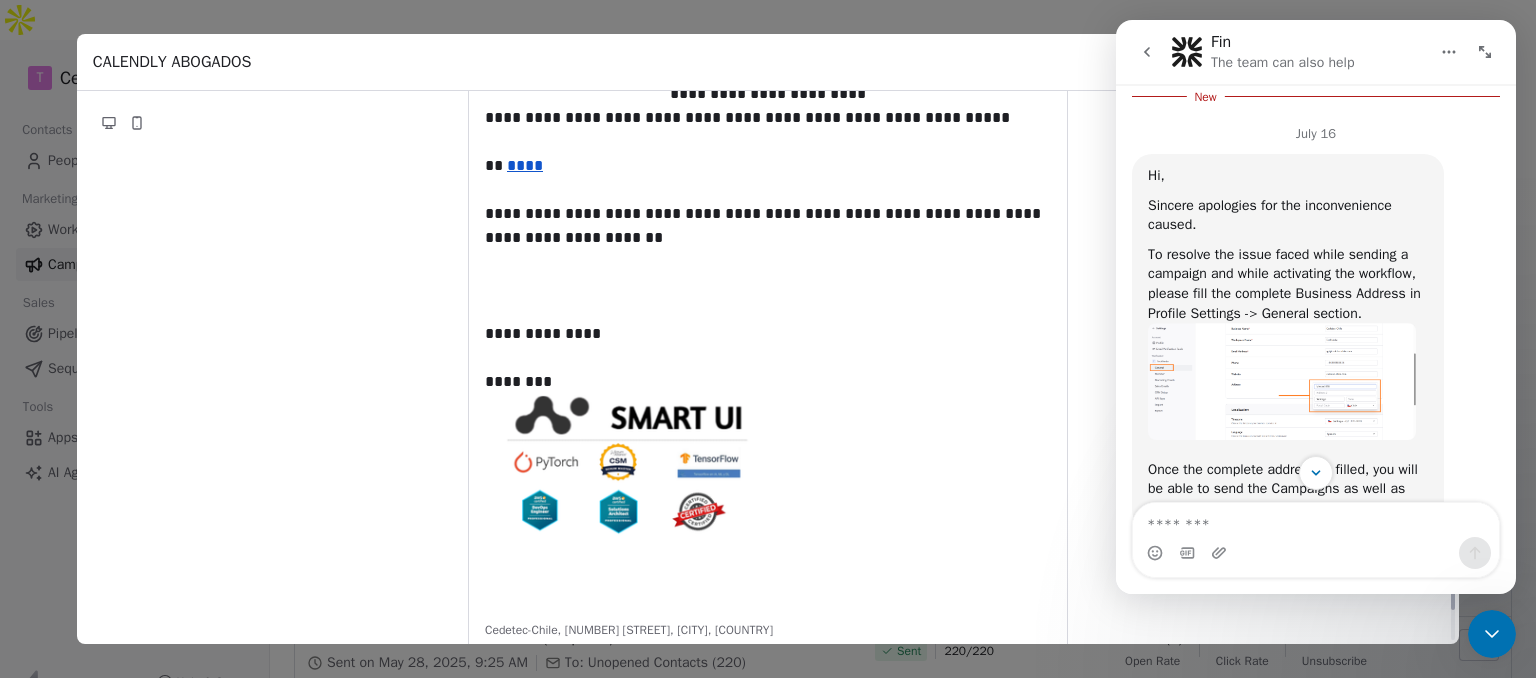 scroll, scrollTop: 572, scrollLeft: 0, axis: vertical 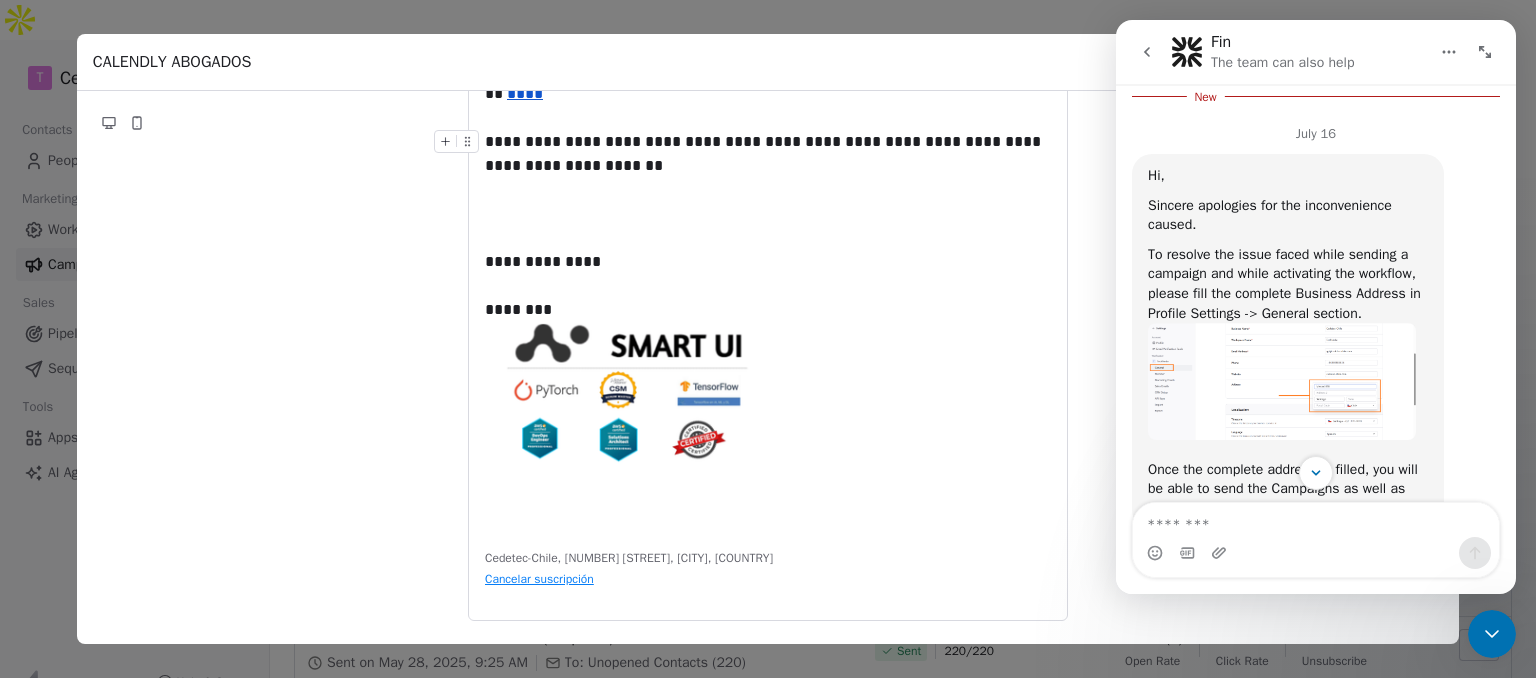 click on "CALENDLY ABOGADOS Saved Cancel Schedule/Send" at bounding box center (768, 62) 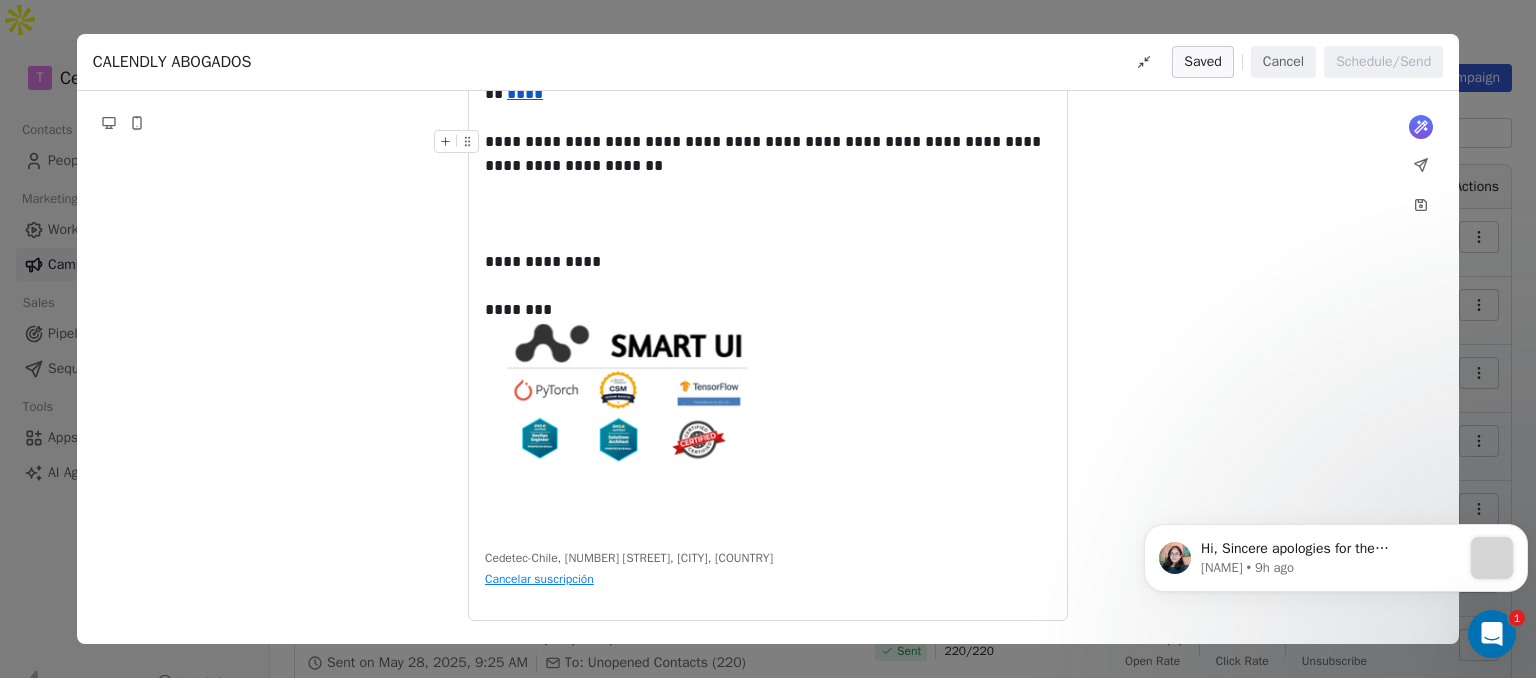 scroll, scrollTop: 0, scrollLeft: 0, axis: both 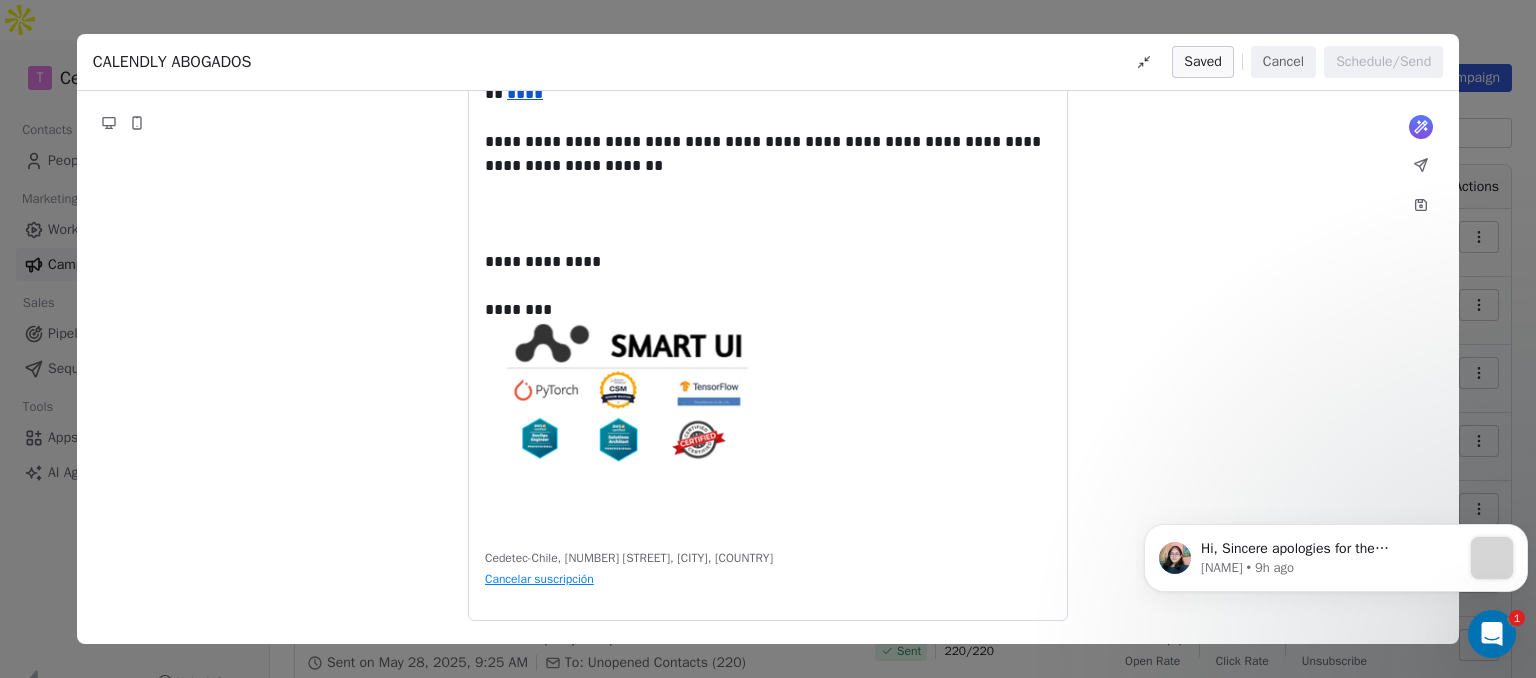 click on "Cancel" at bounding box center [1283, 62] 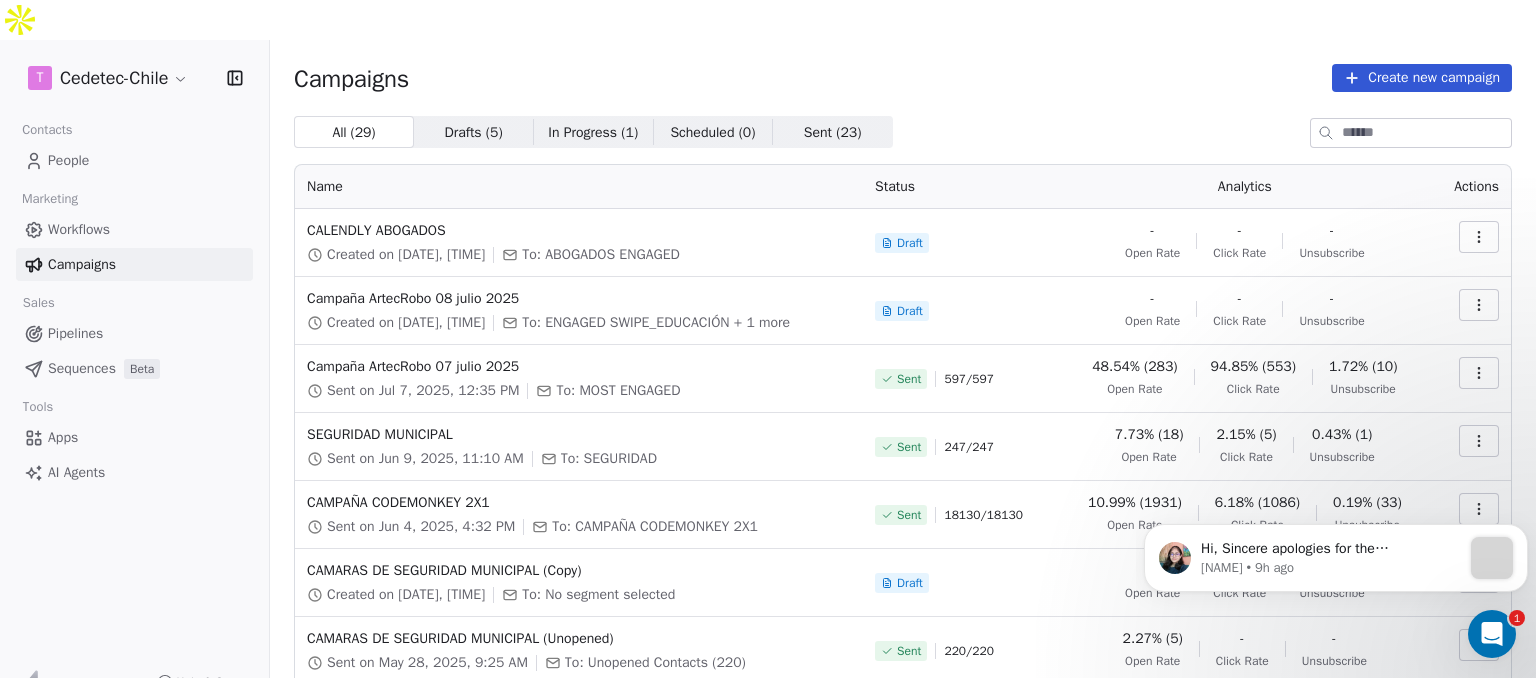 click on "Campaigns" at bounding box center (82, 264) 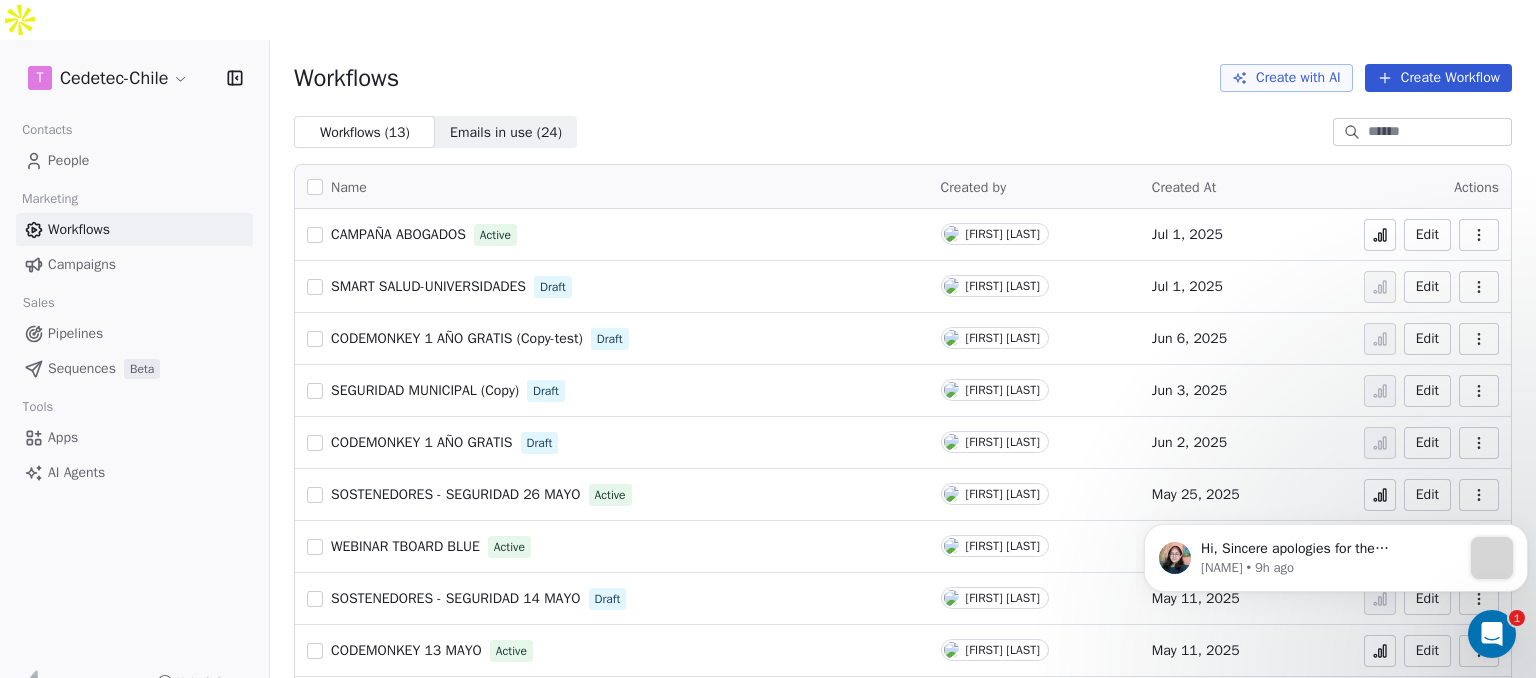 click on "People" at bounding box center [68, 160] 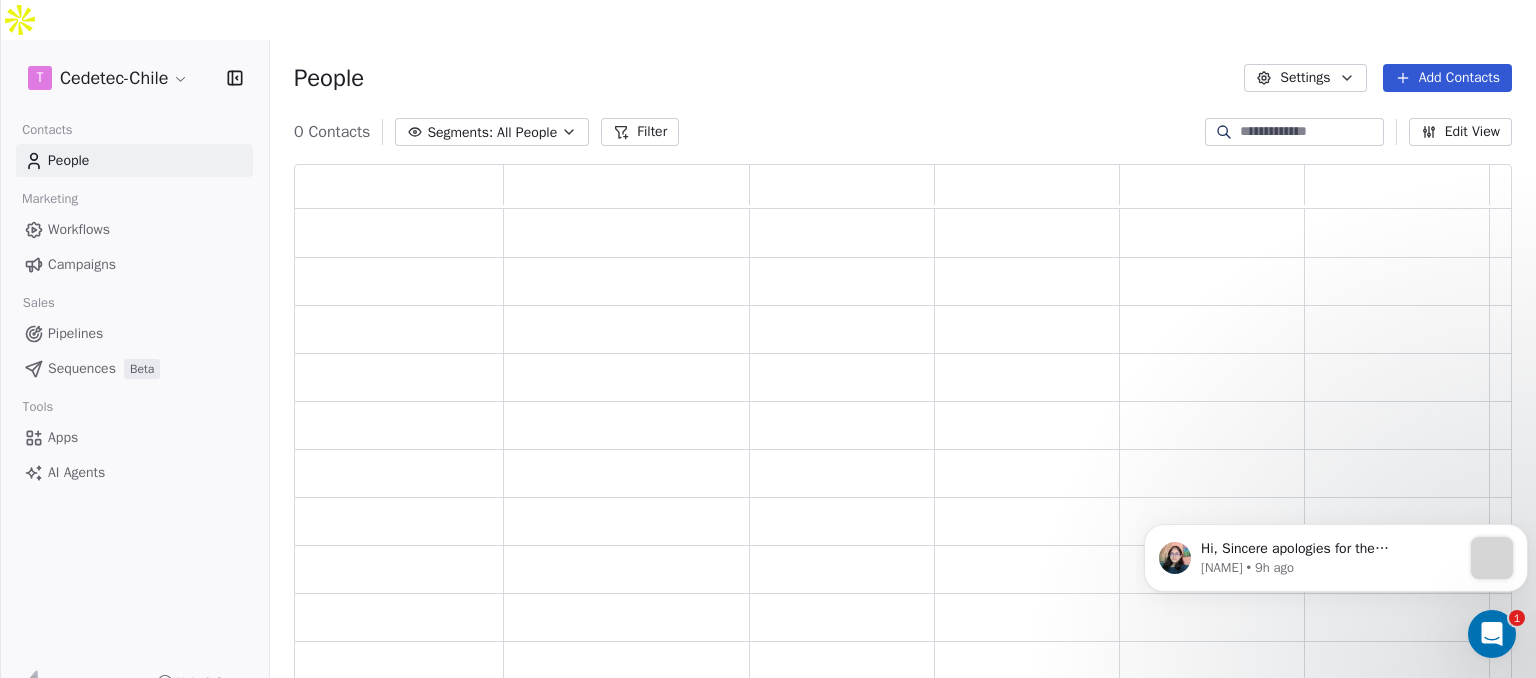 scroll, scrollTop: 16, scrollLeft: 16, axis: both 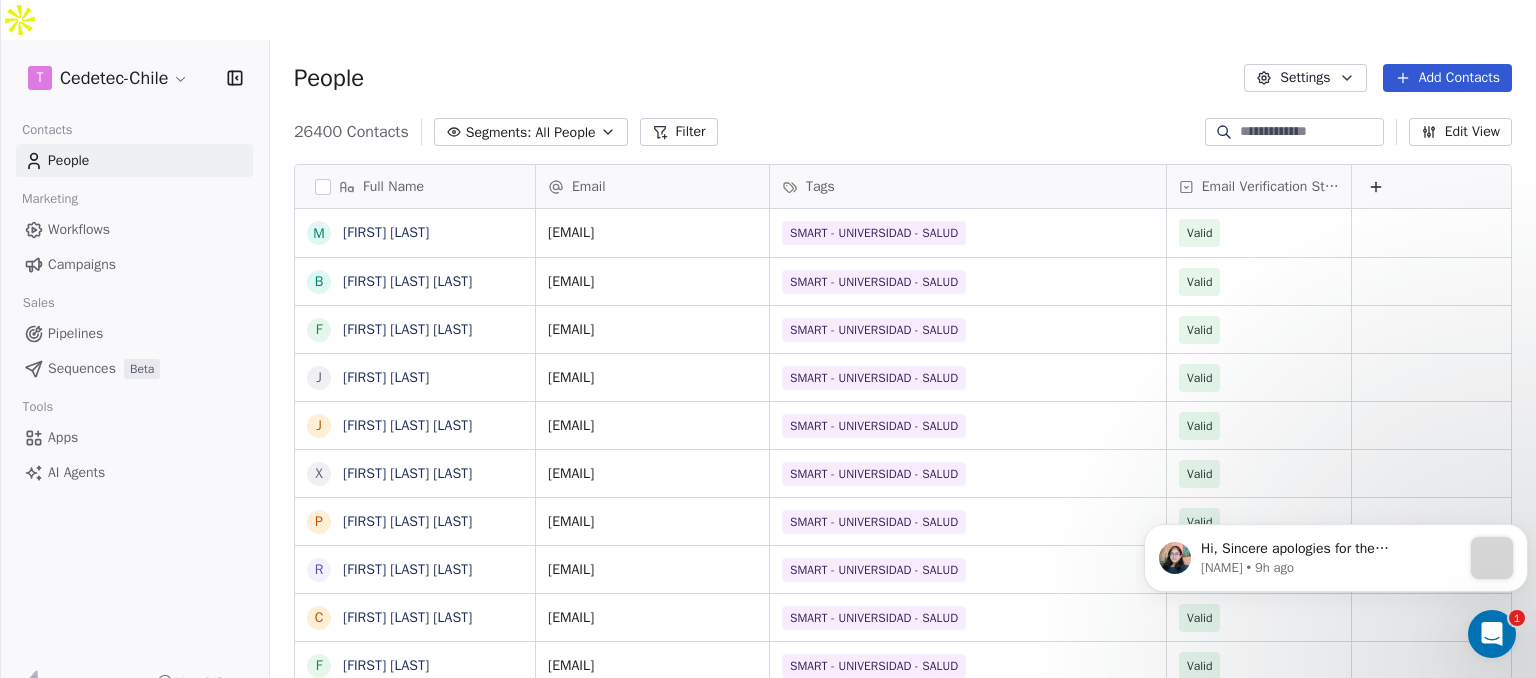 click 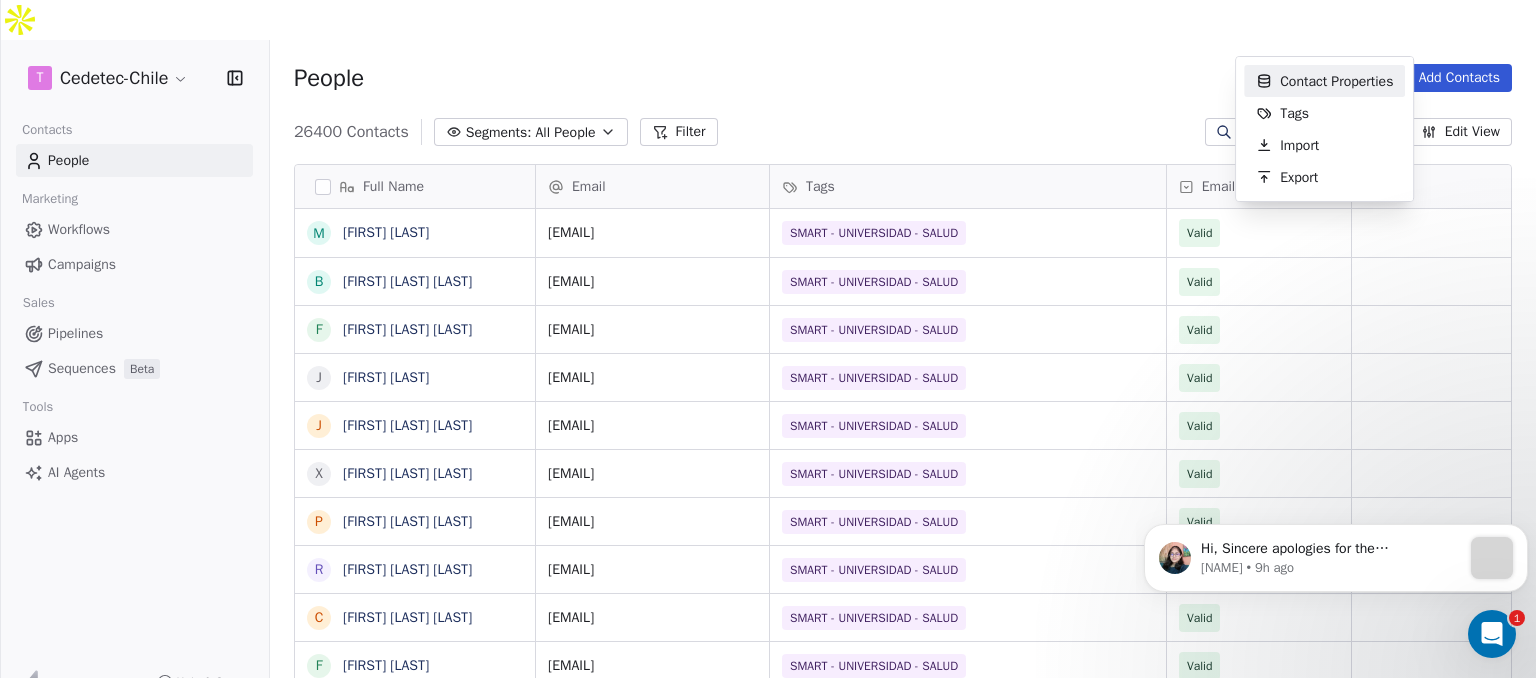 click on "Contact Properties" at bounding box center (1336, 81) 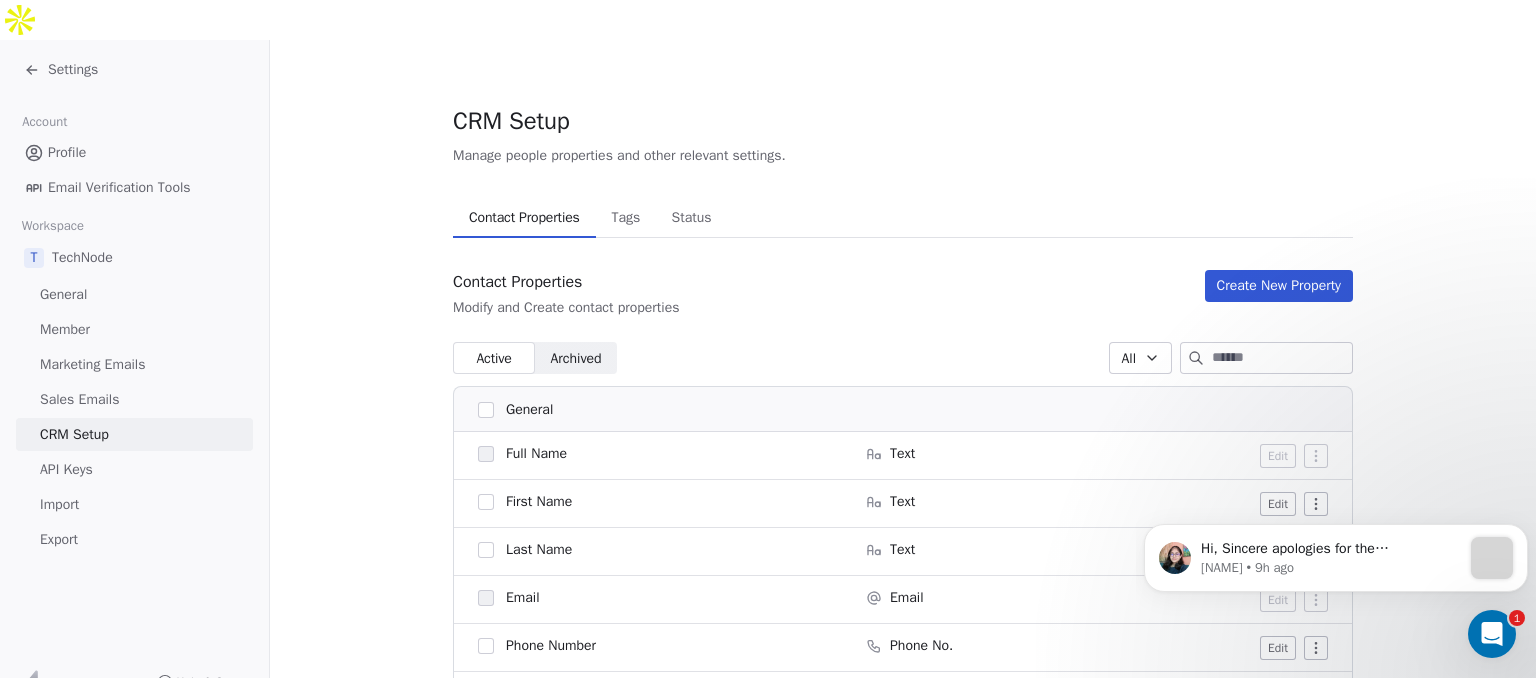 click on "General" at bounding box center [63, 294] 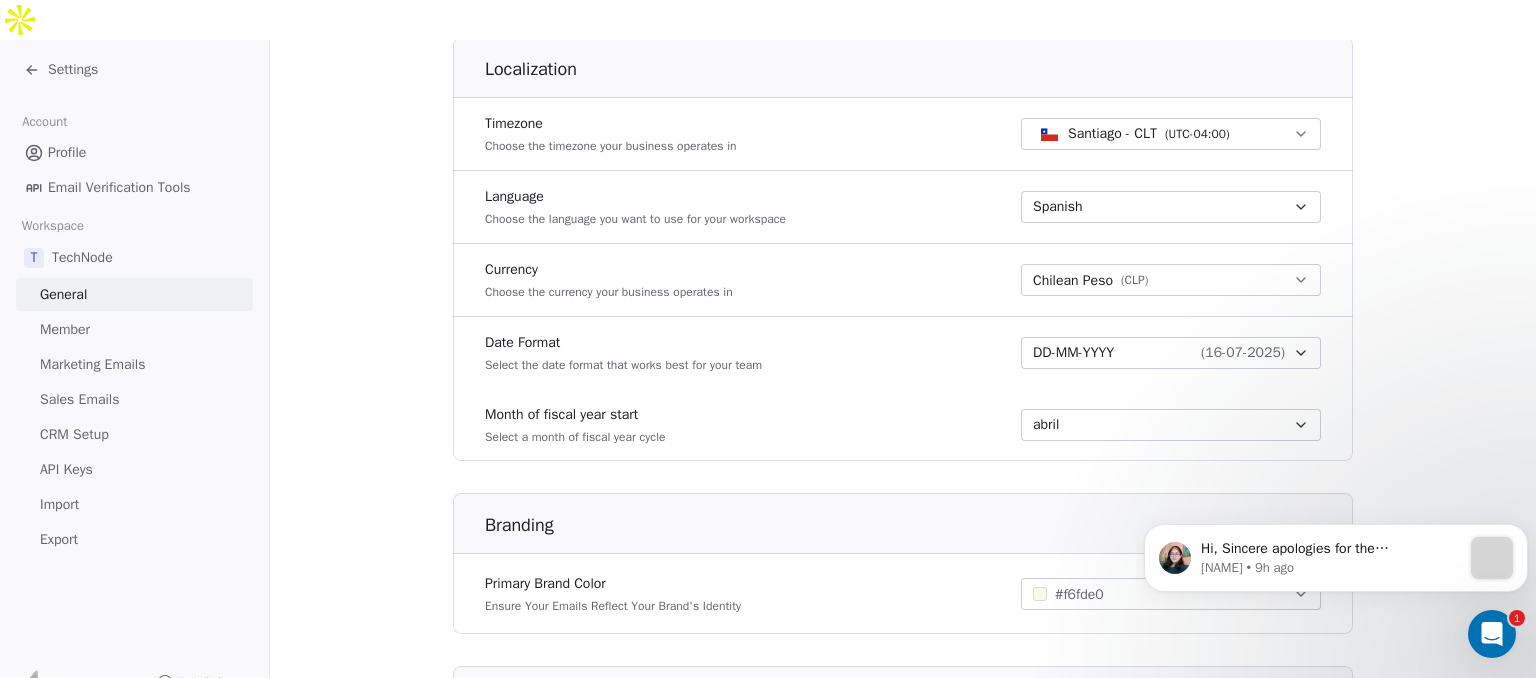 scroll, scrollTop: 900, scrollLeft: 0, axis: vertical 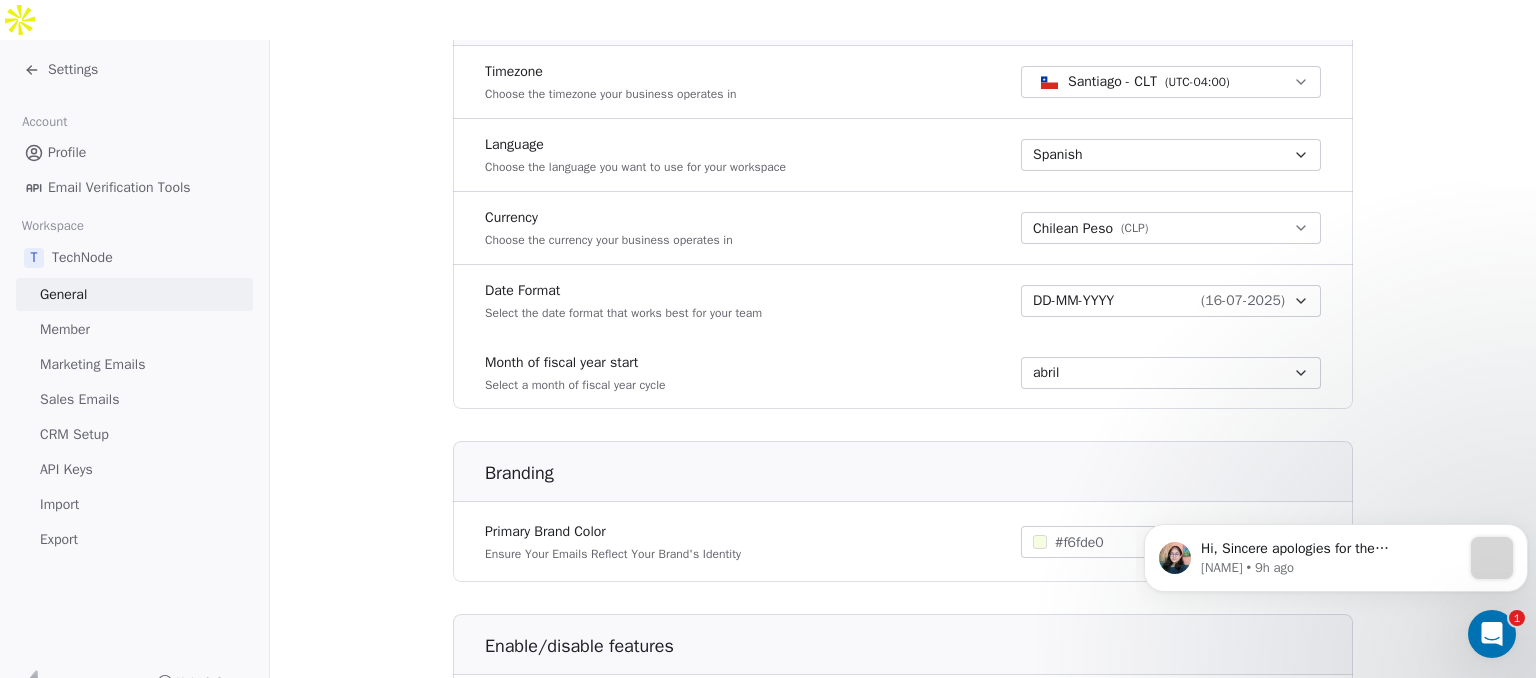 click 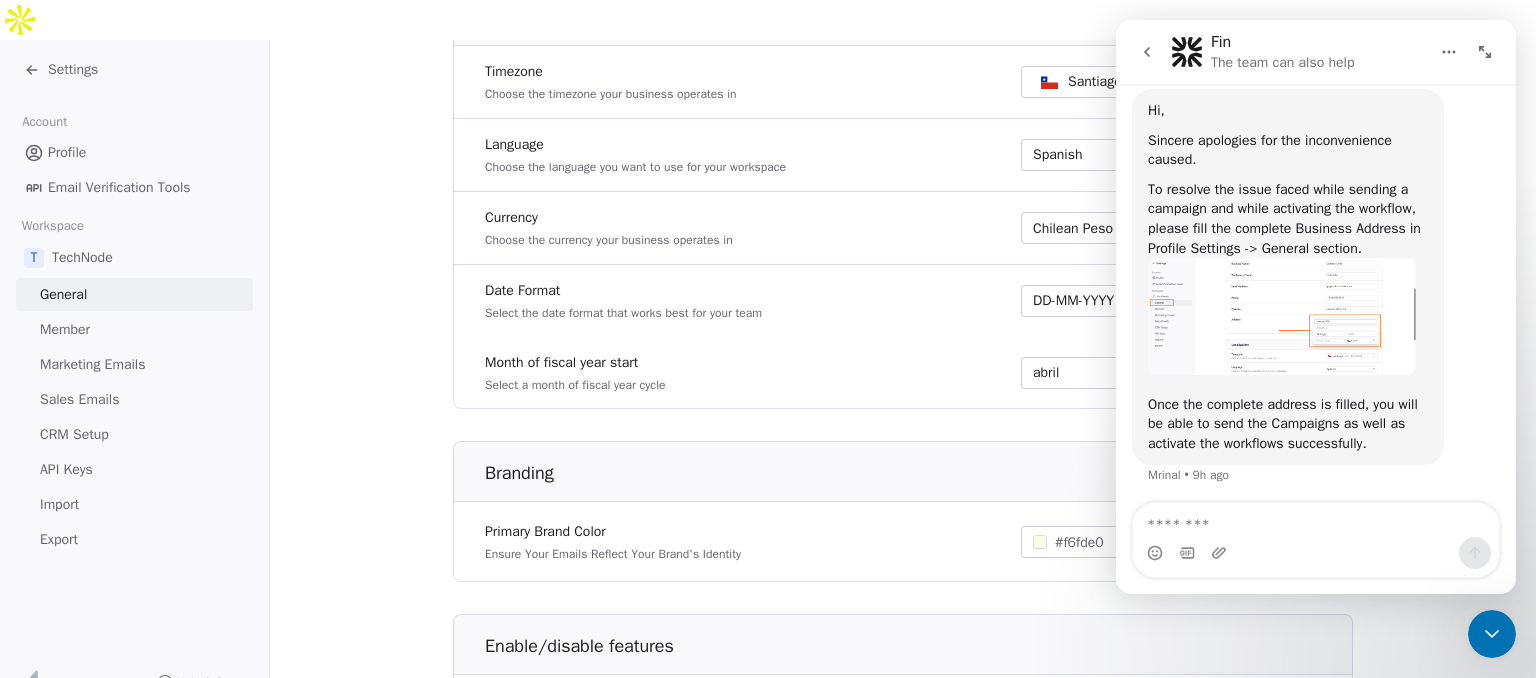 scroll, scrollTop: 884, scrollLeft: 0, axis: vertical 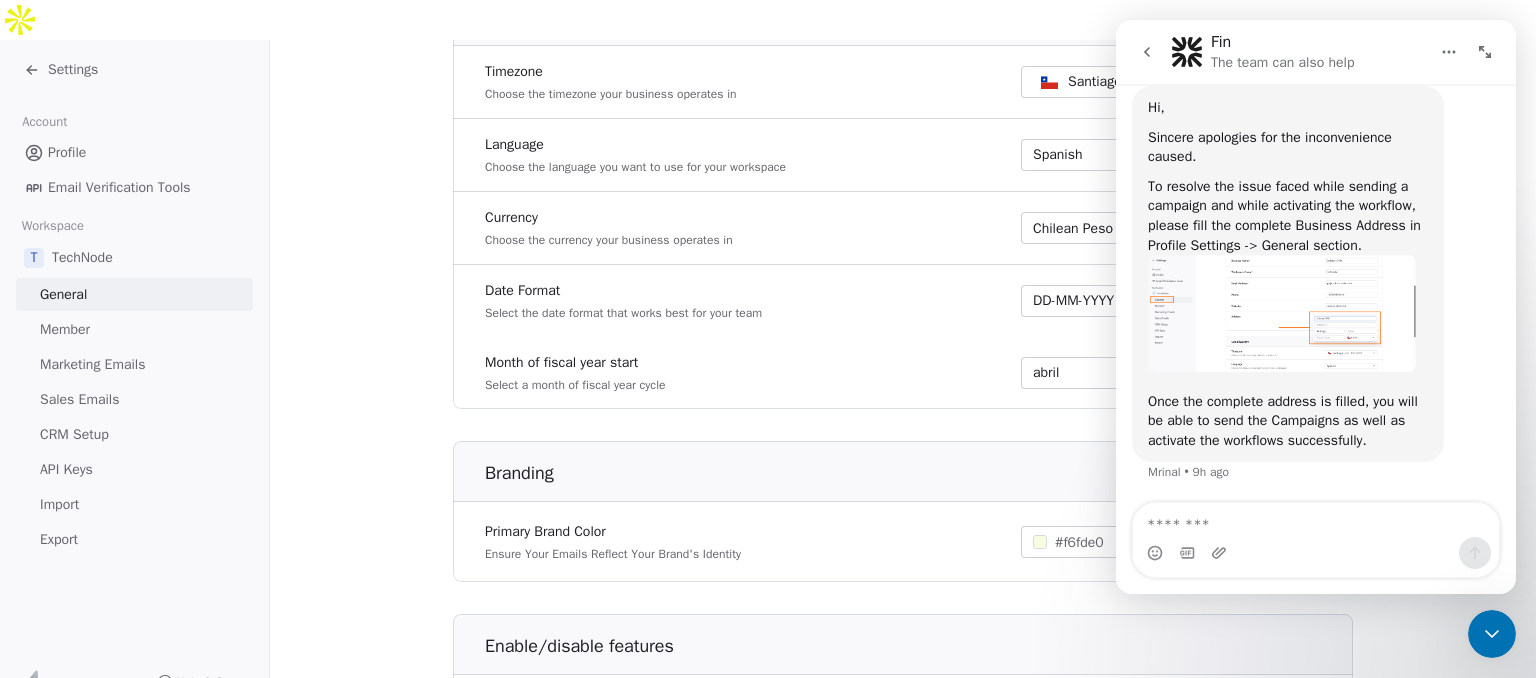 click at bounding box center (1282, 313) 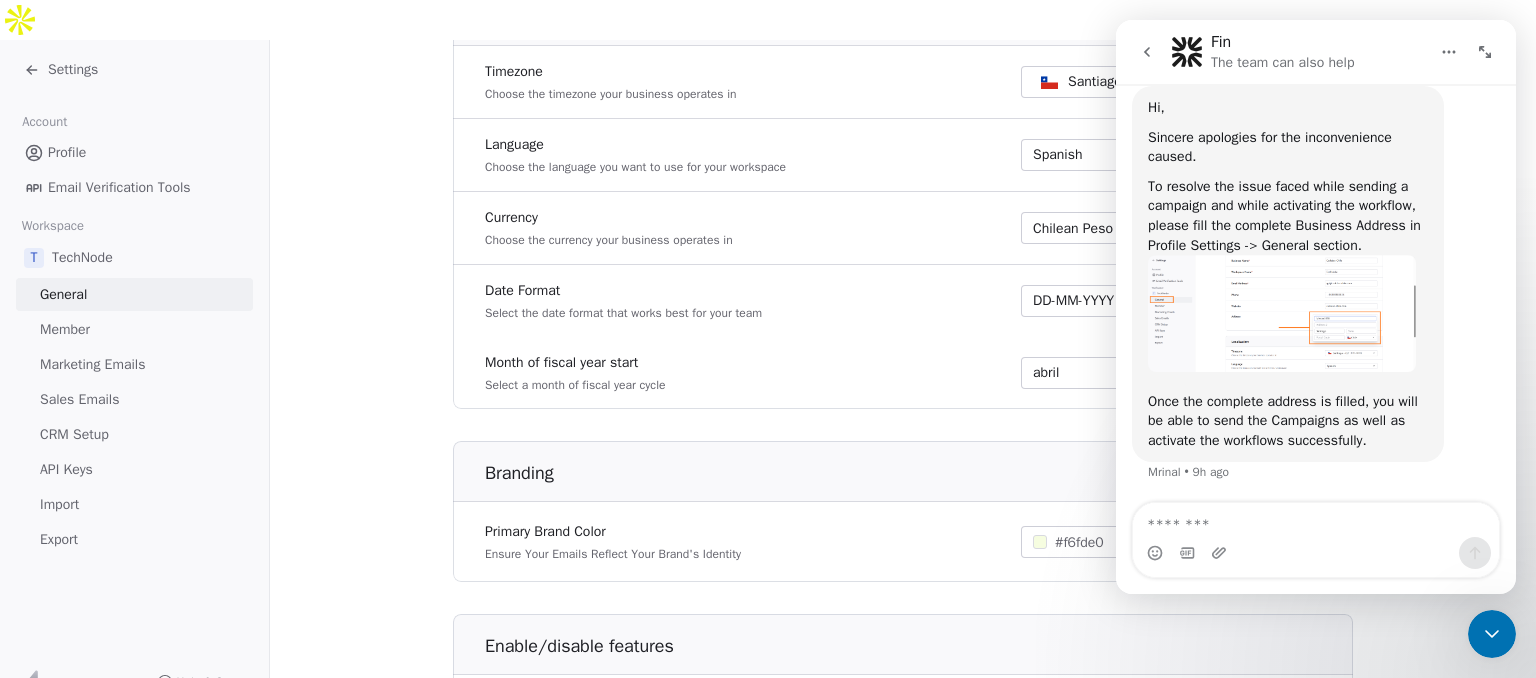 scroll, scrollTop: 0, scrollLeft: 0, axis: both 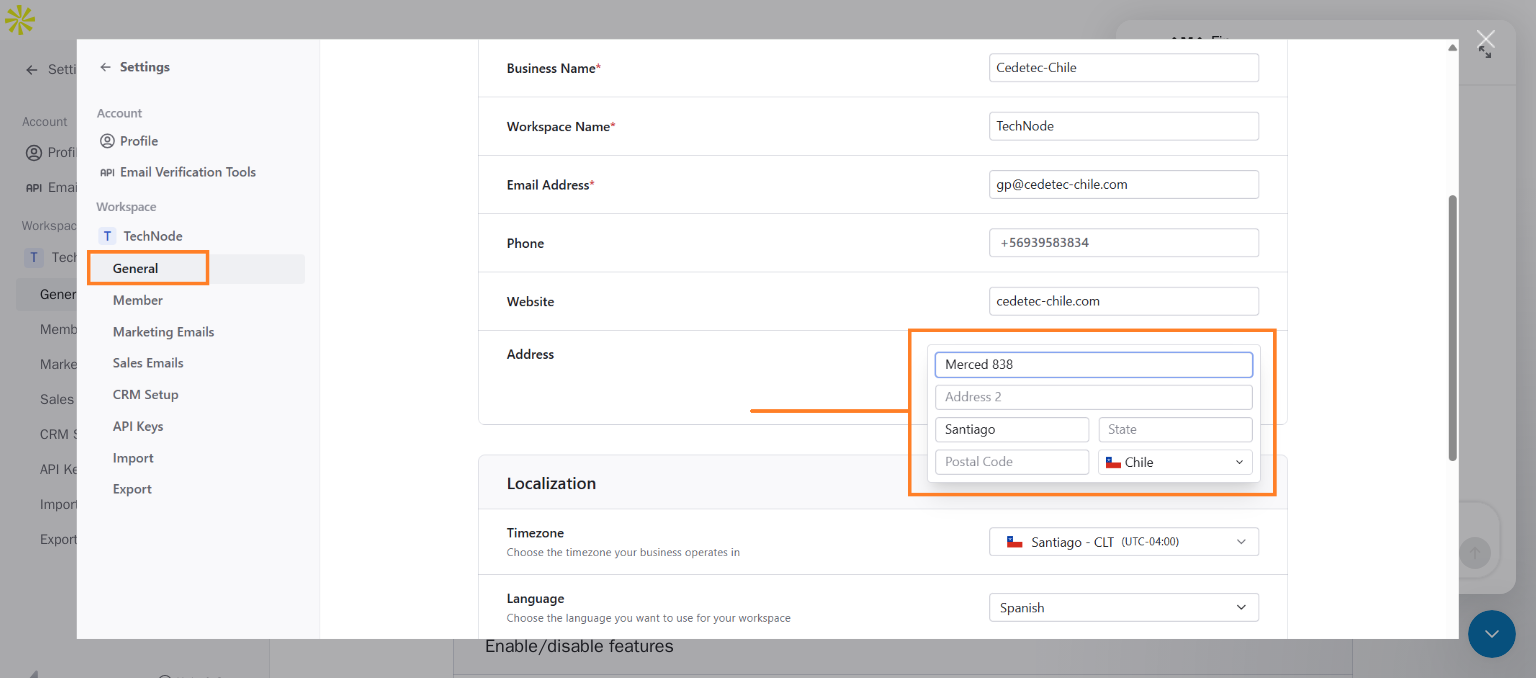 click at bounding box center [1486, 39] 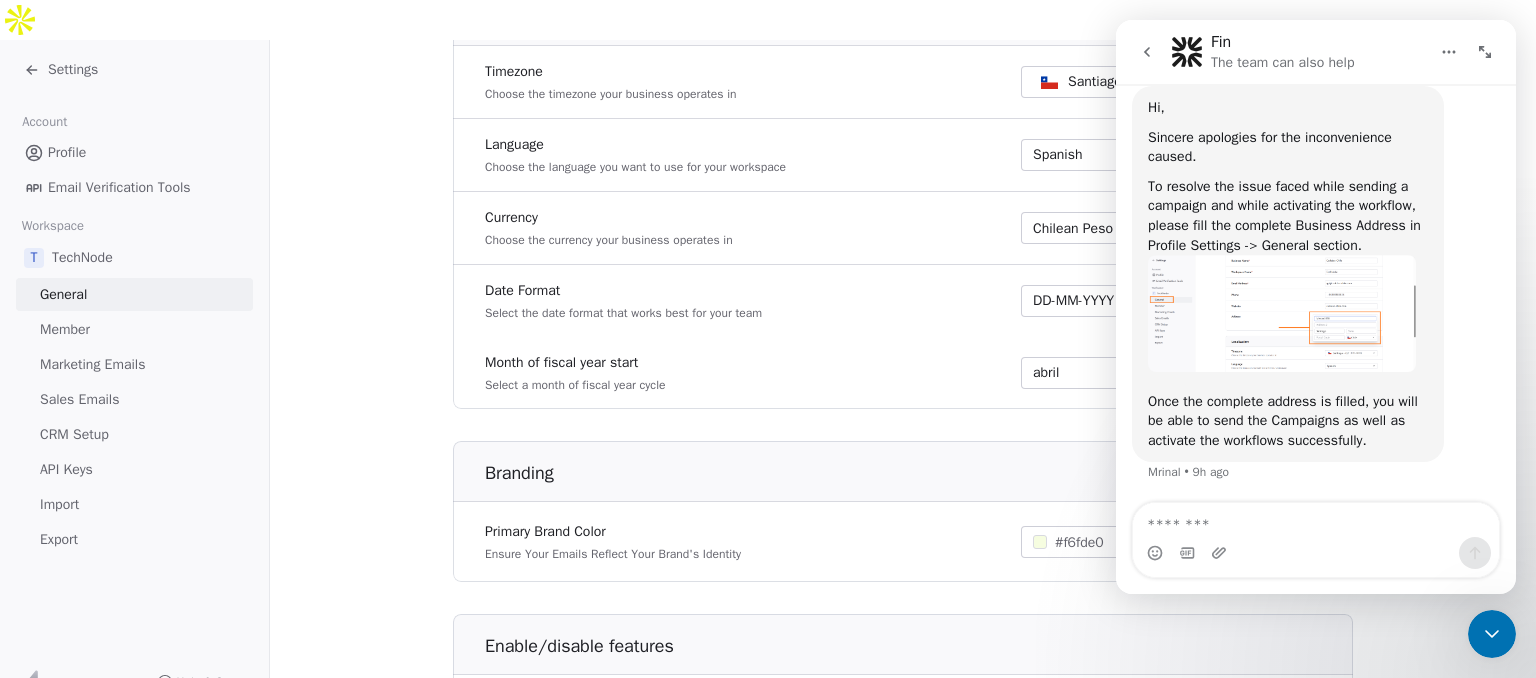 click on "General" at bounding box center (63, 294) 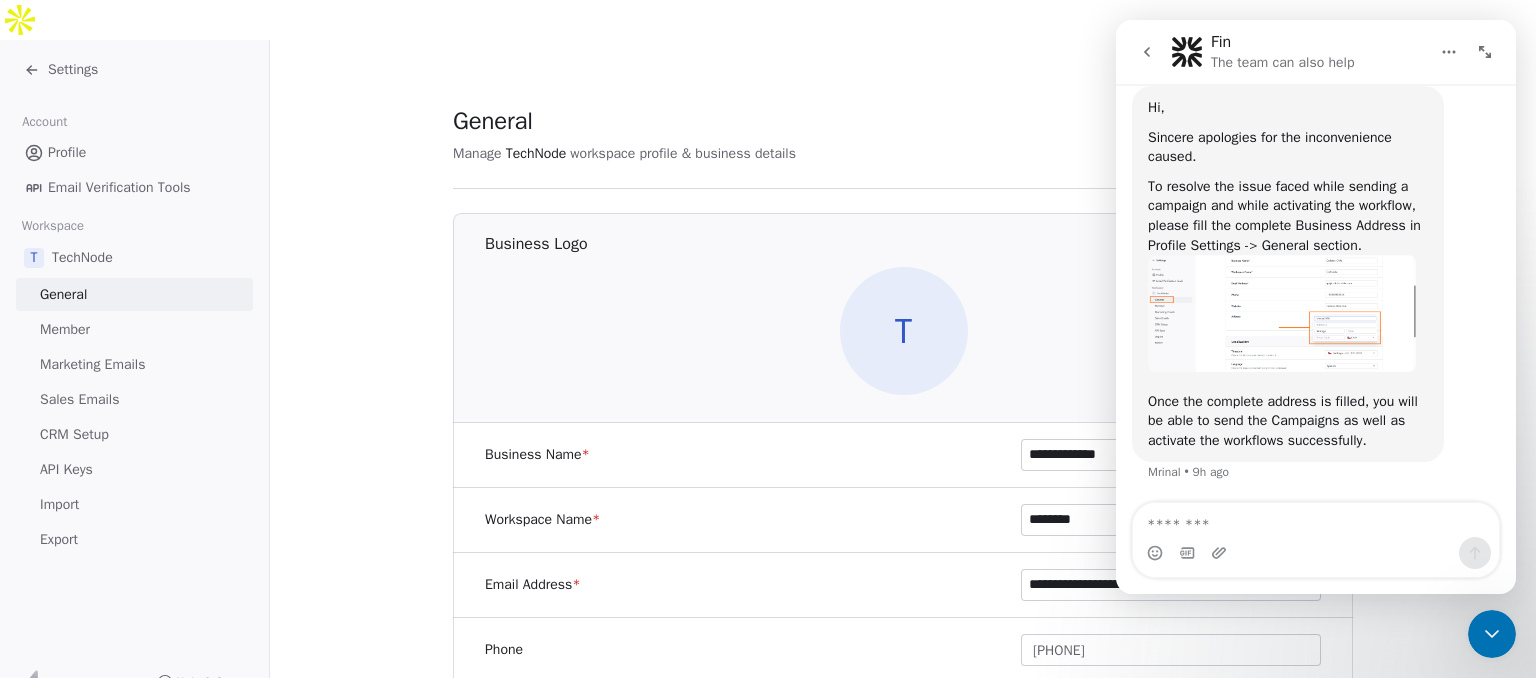 click 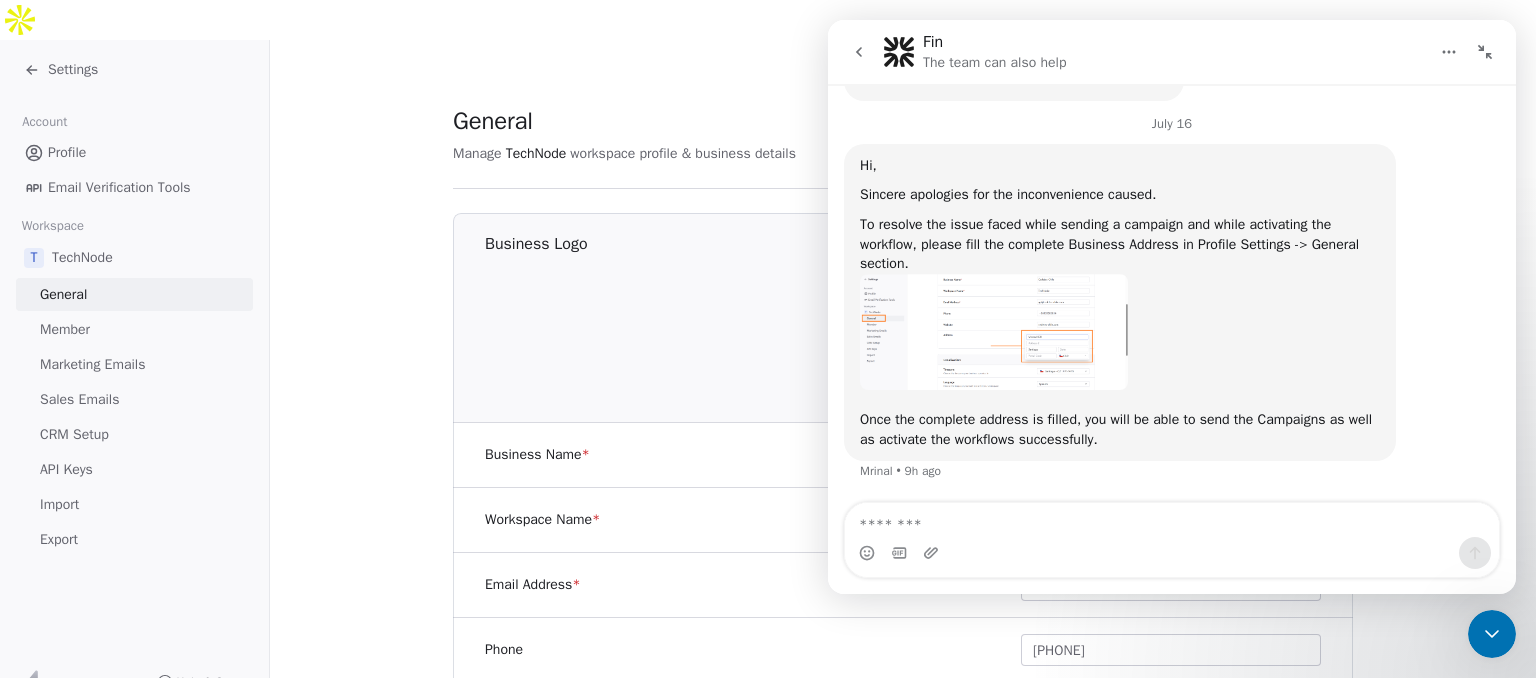 drag, startPoint x: 1201, startPoint y: 50, endPoint x: 1487, endPoint y: 50, distance: 286 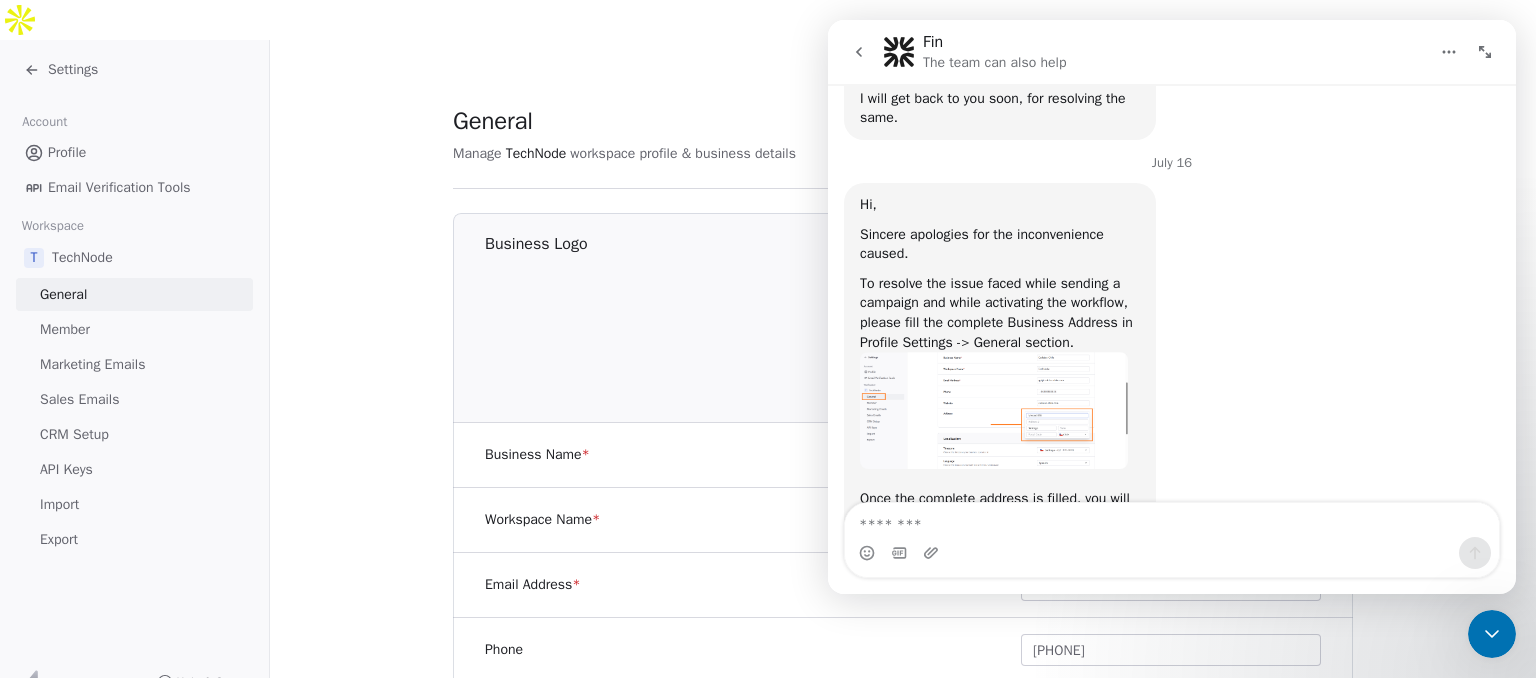 scroll, scrollTop: 884, scrollLeft: 0, axis: vertical 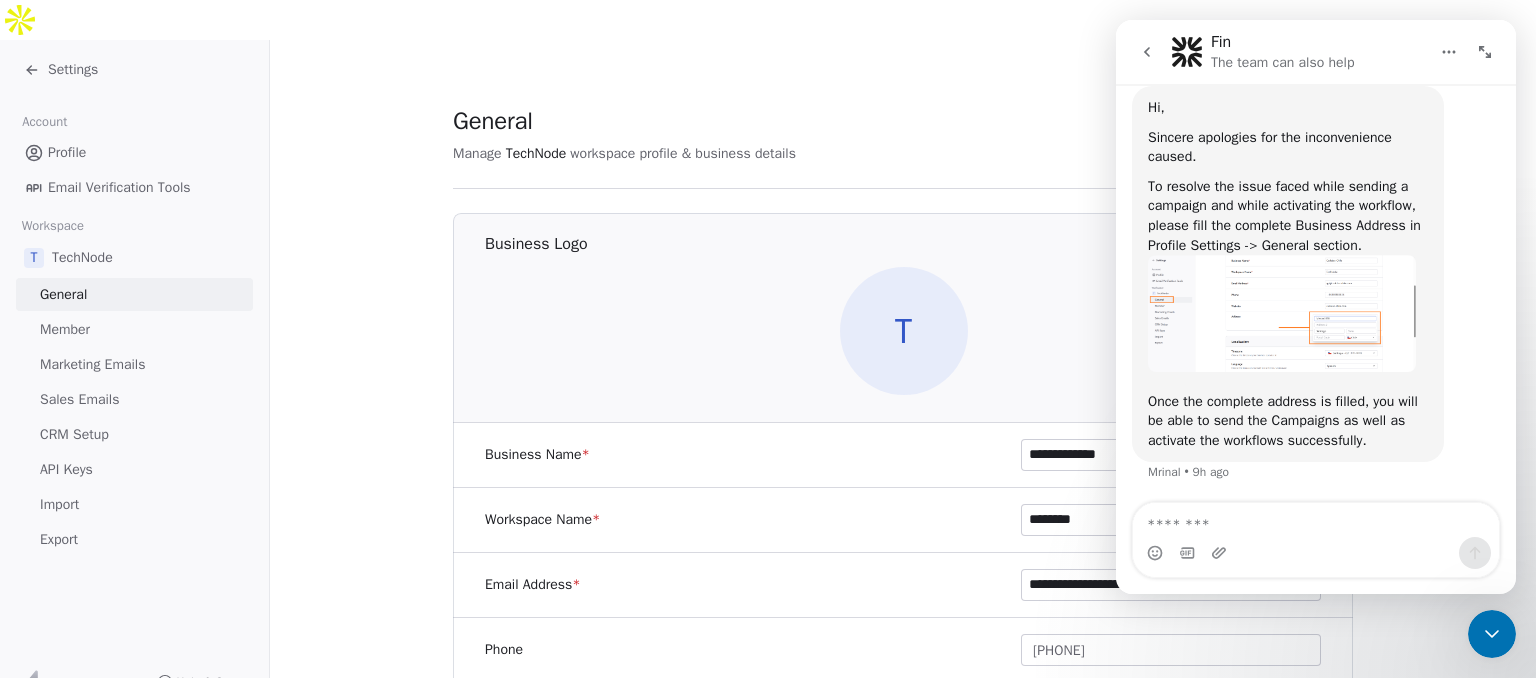 click 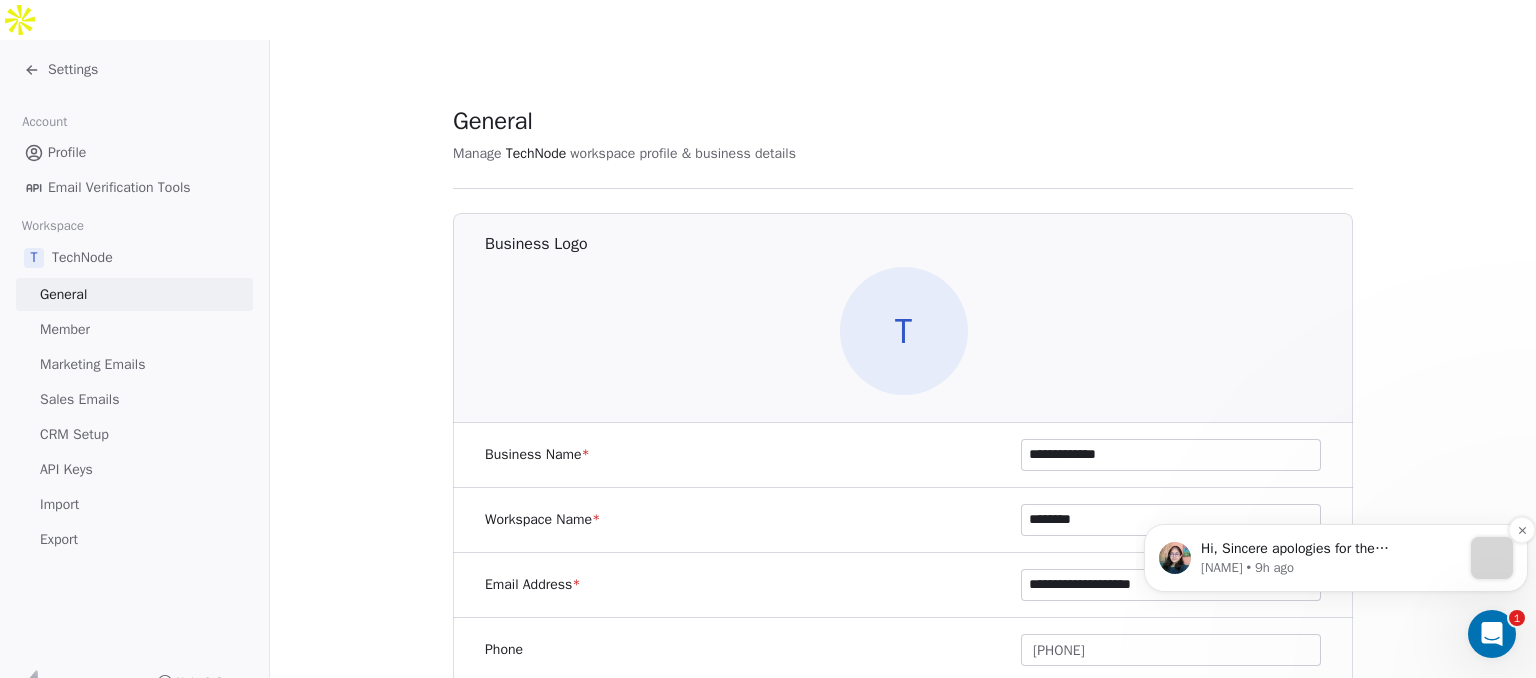 scroll, scrollTop: 0, scrollLeft: 0, axis: both 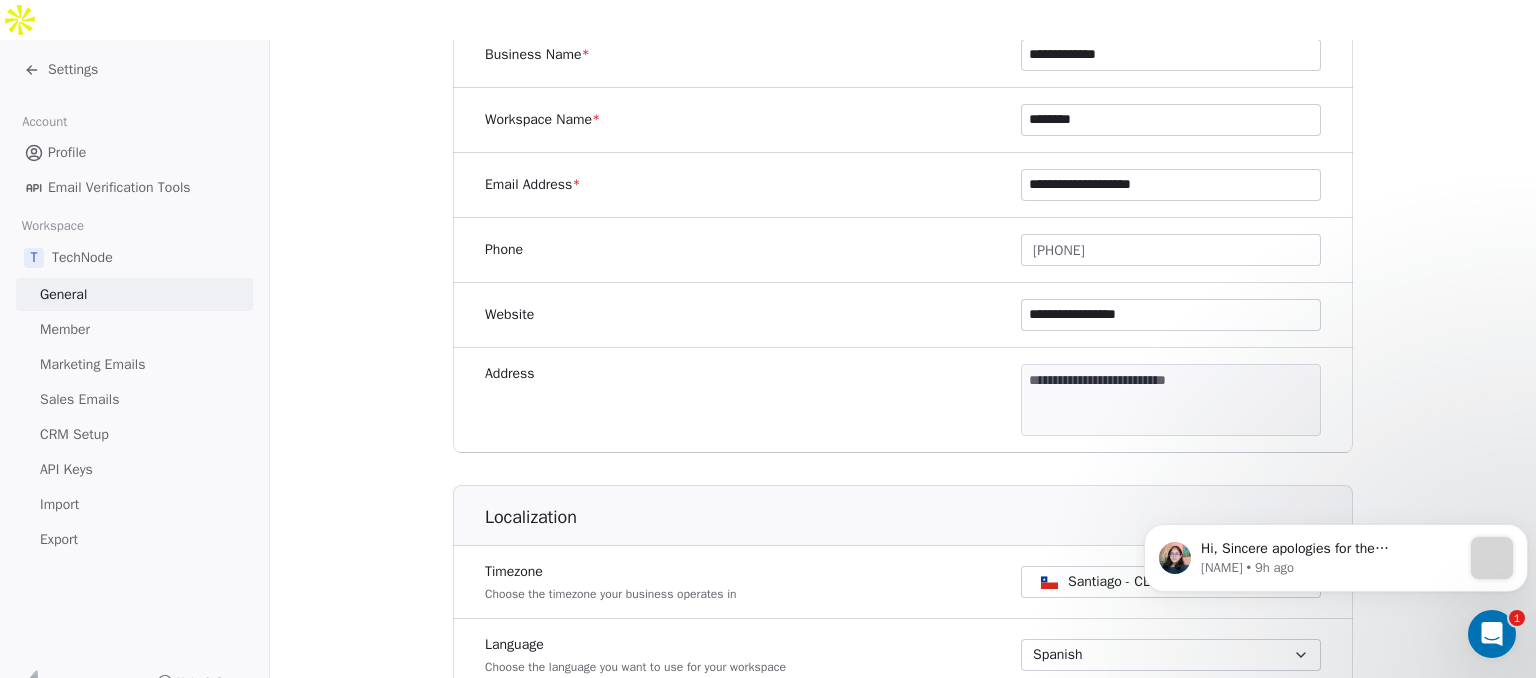 click on "**********" at bounding box center [768, 359] 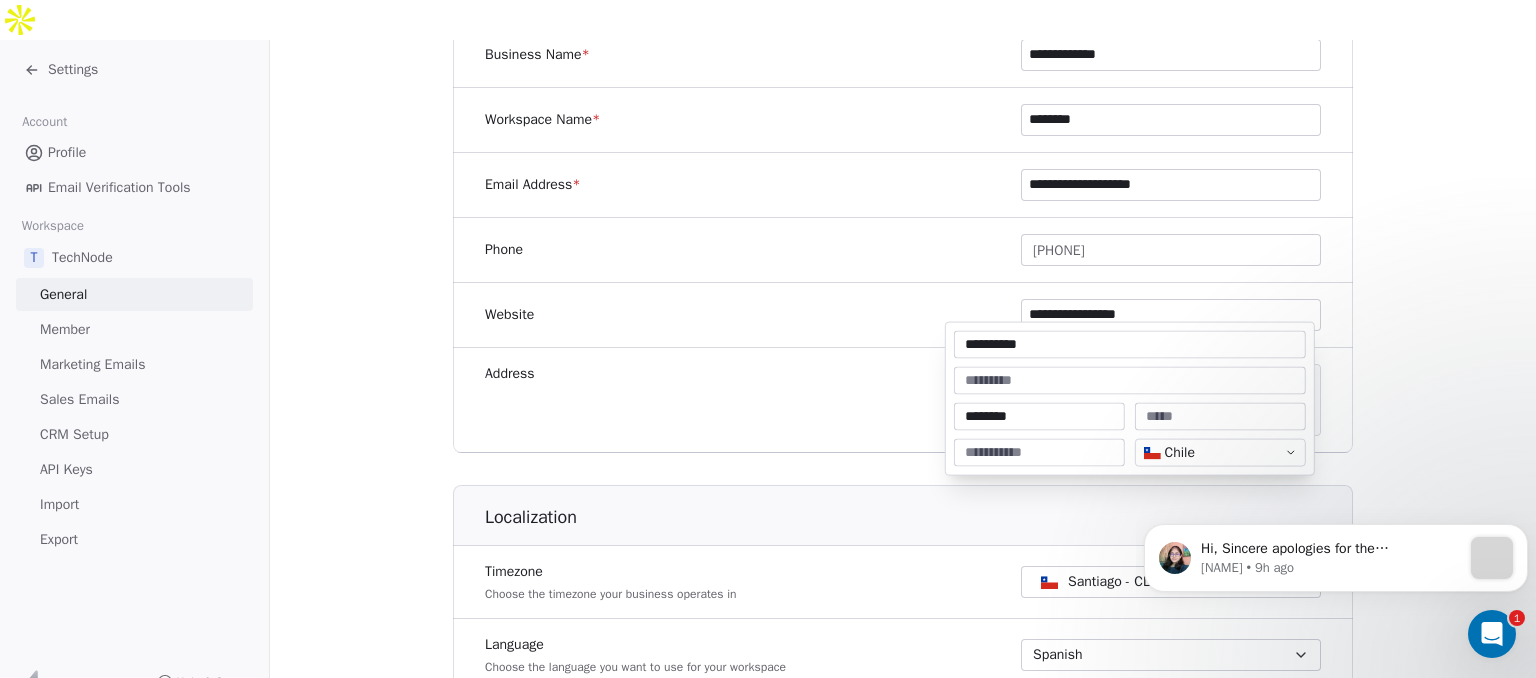 click at bounding box center [1039, 453] 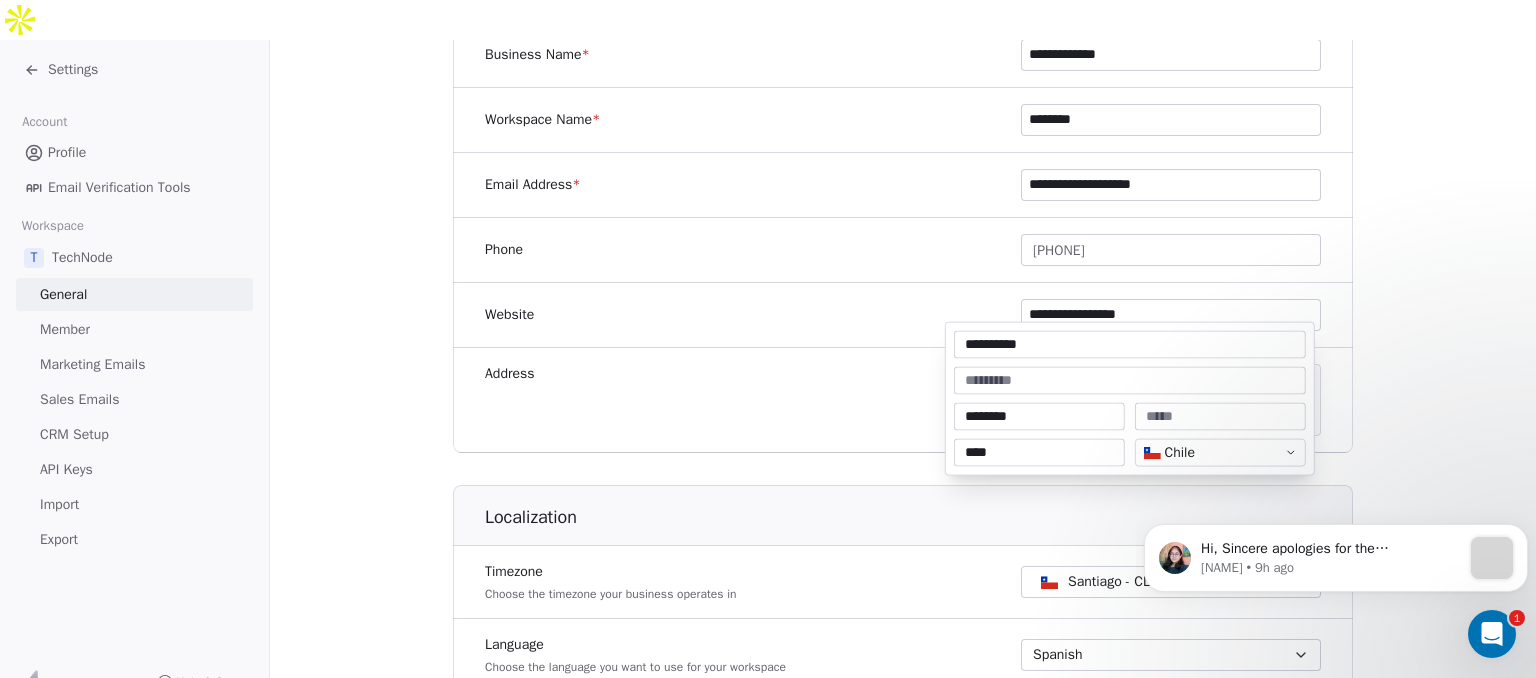 type on "*******" 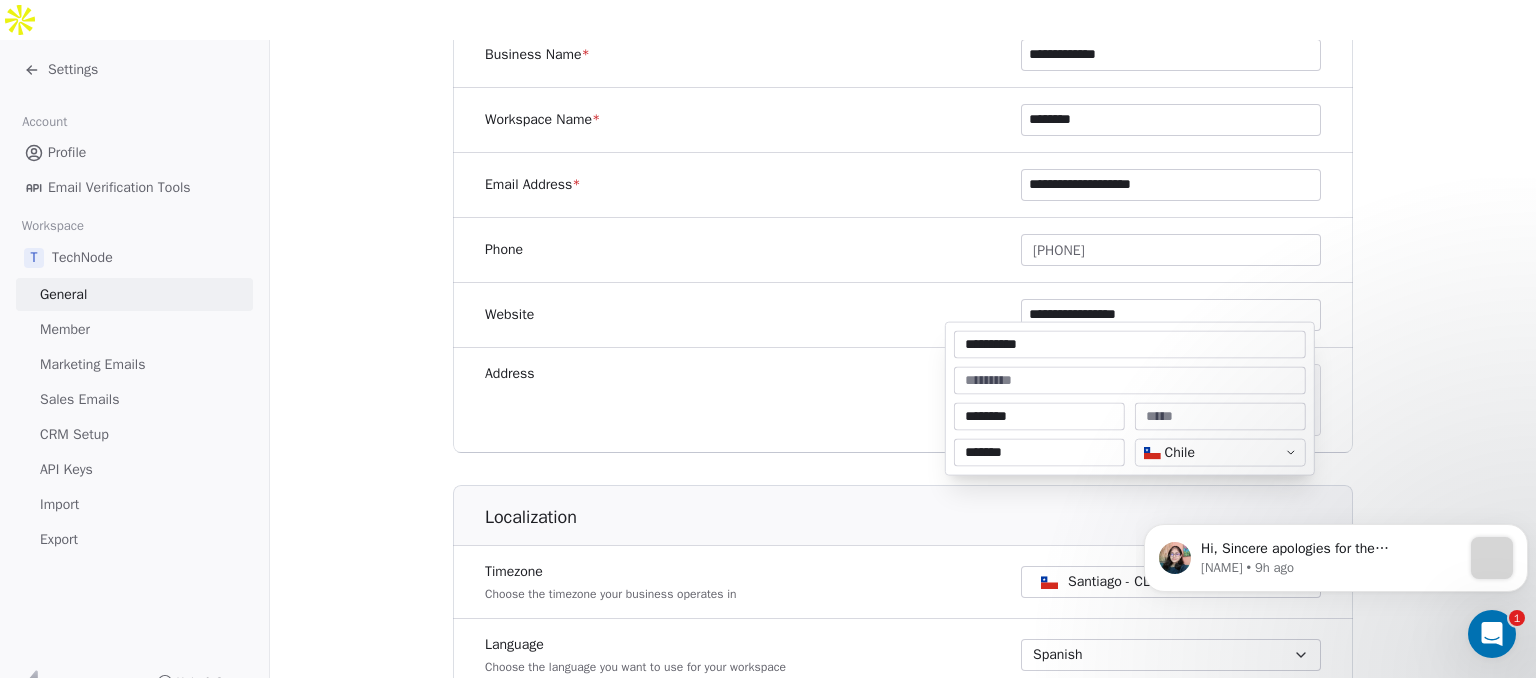 type on "**********" 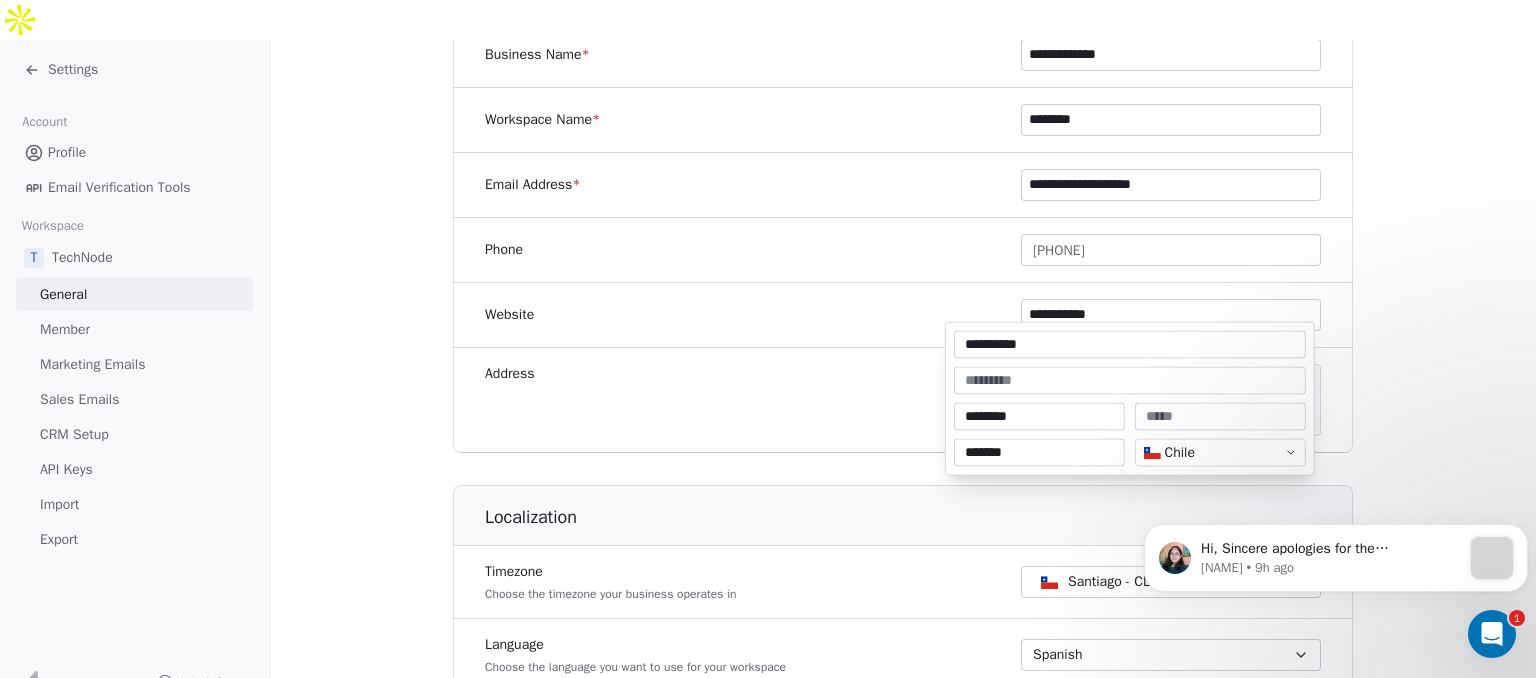type on "******" 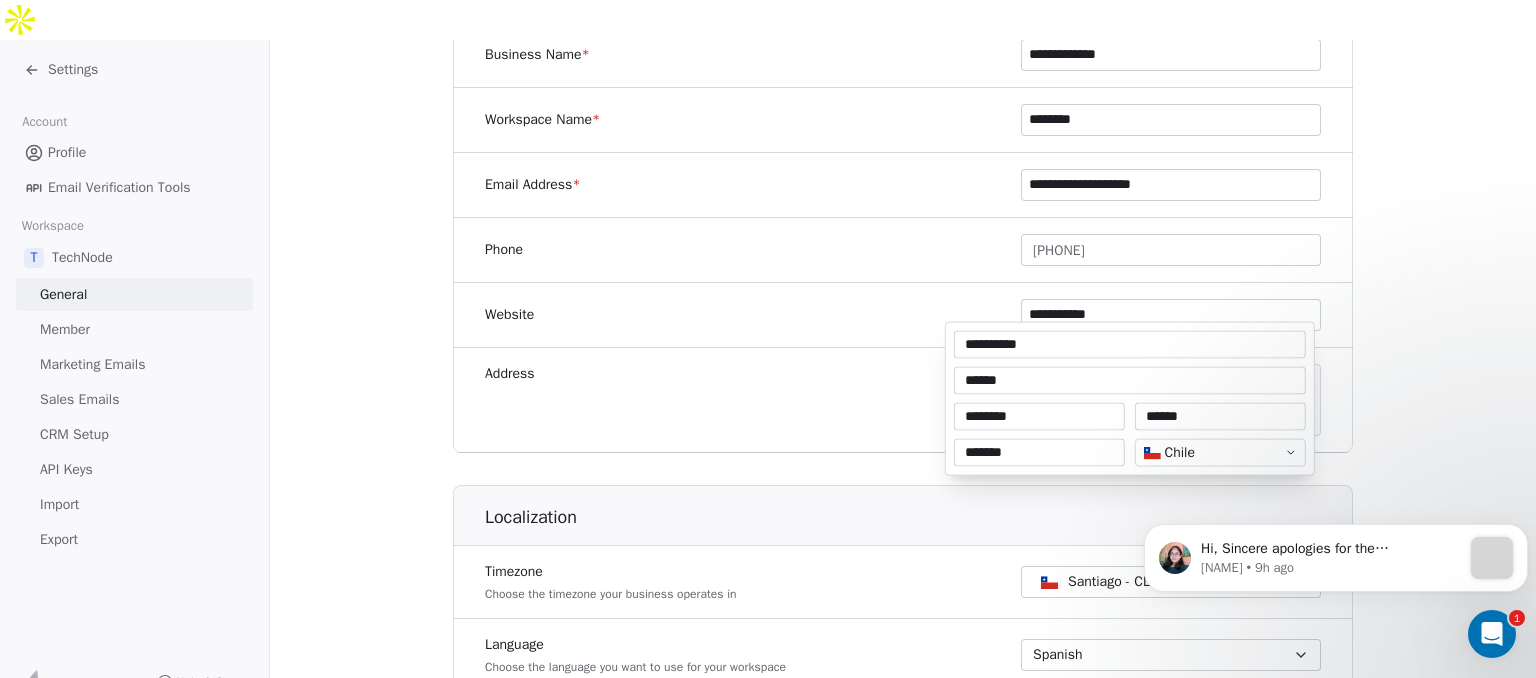 click on "******" at bounding box center [1220, 417] 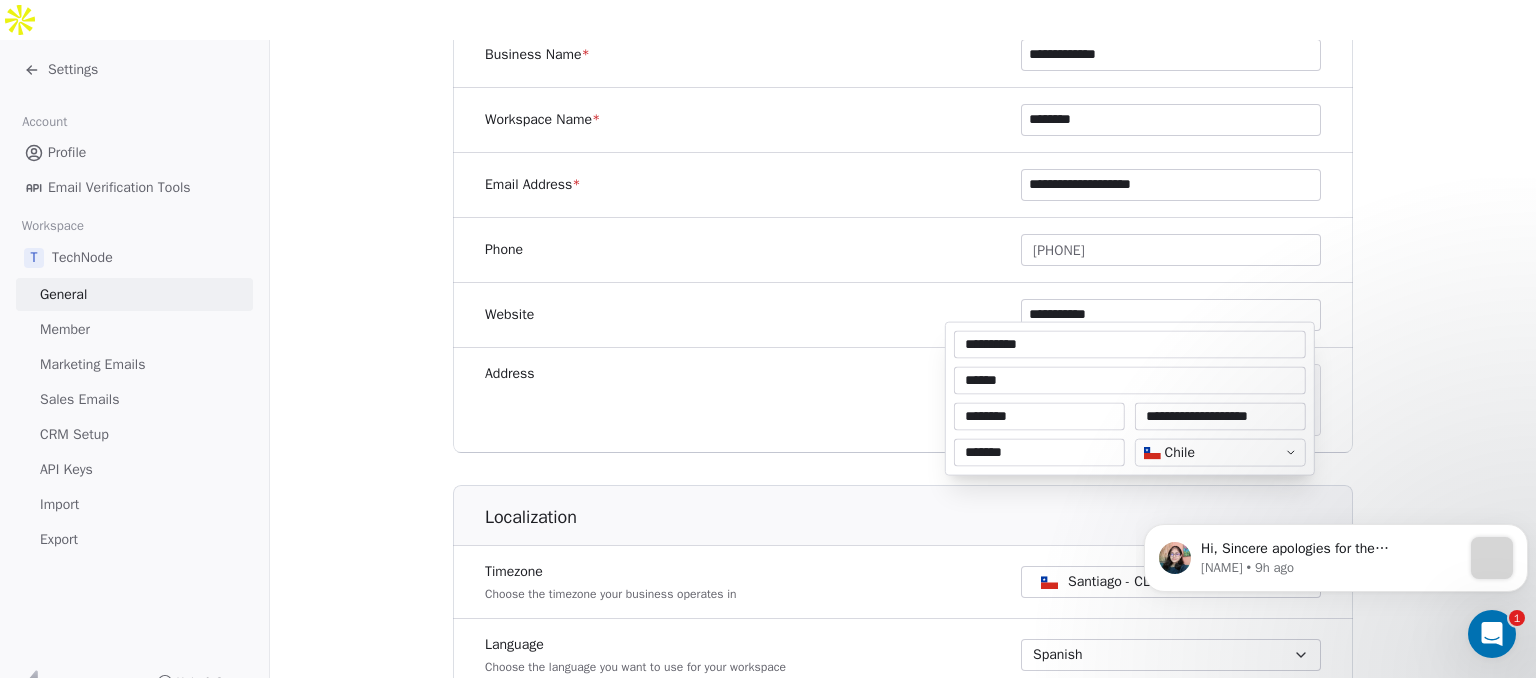 type on "**********" 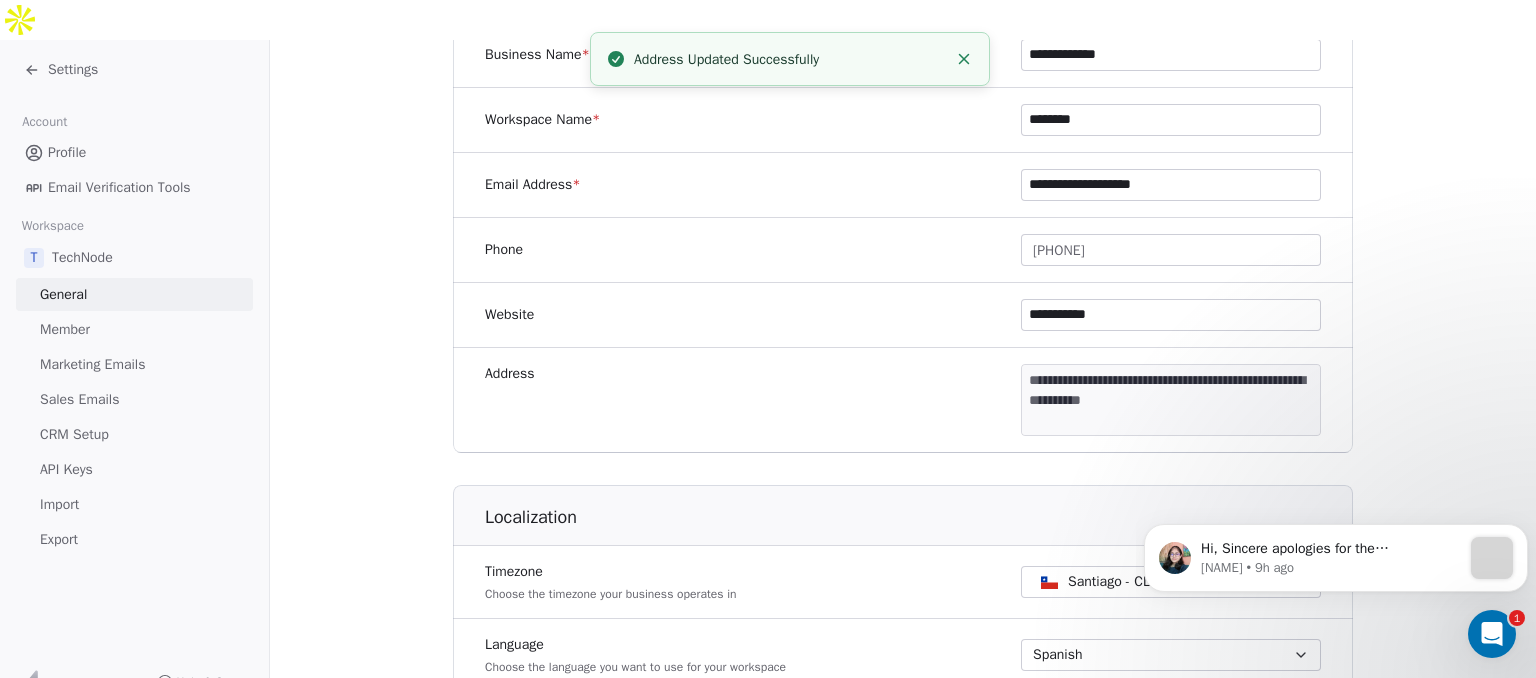 type on "**********" 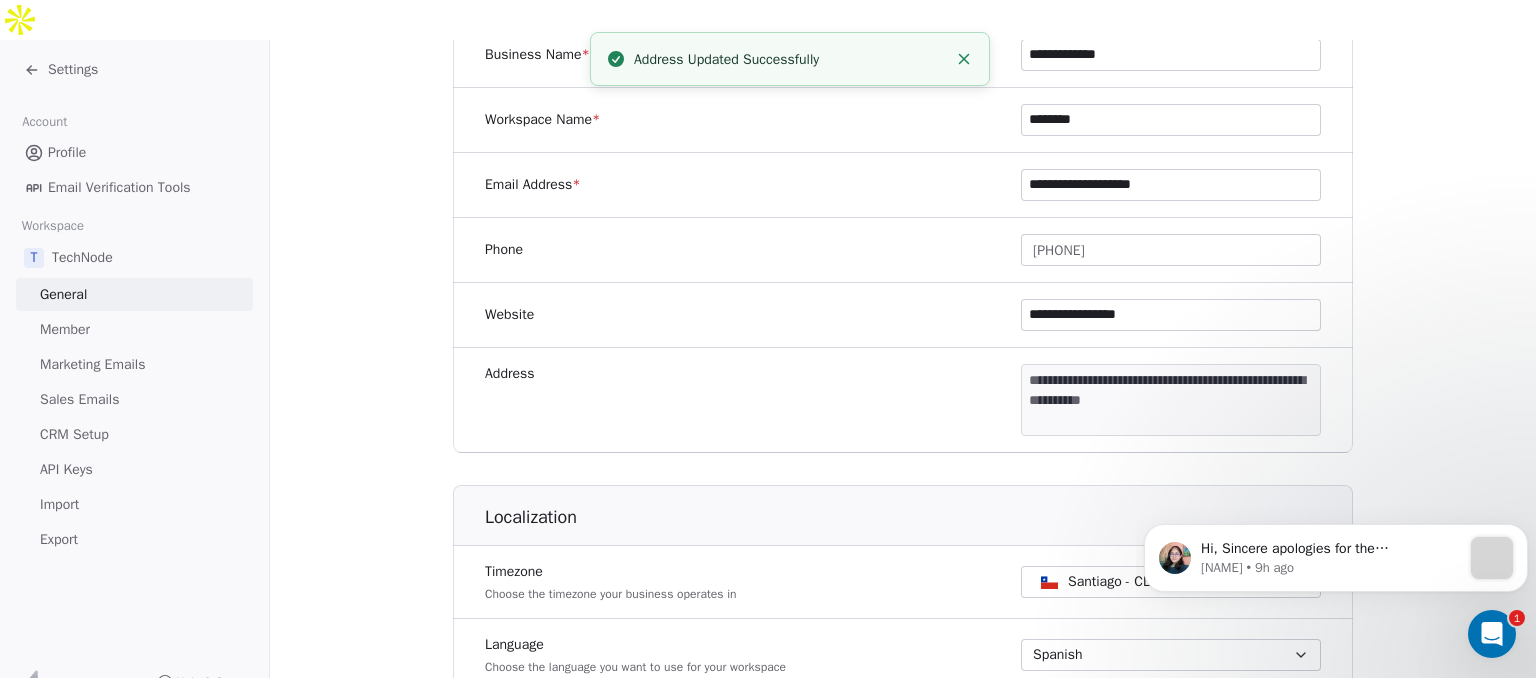 click at bounding box center [1492, 634] 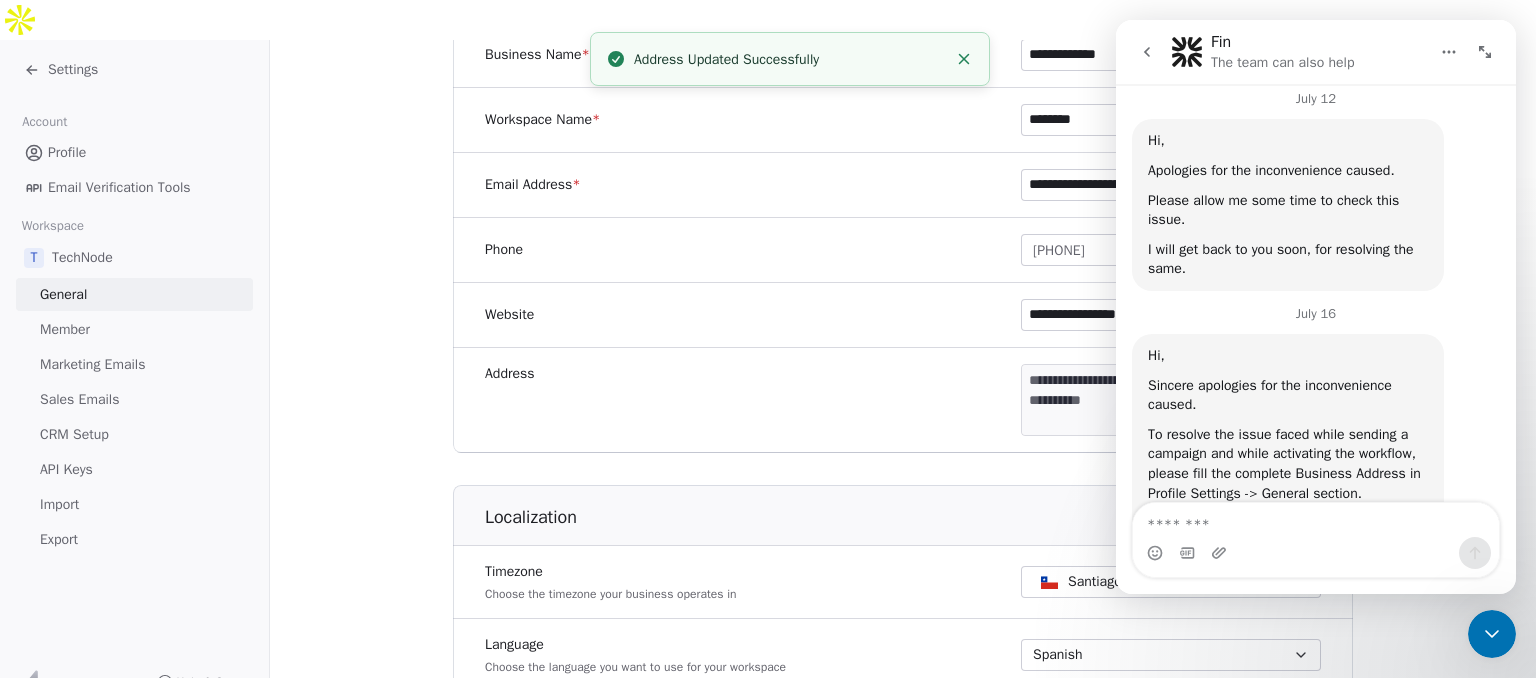 scroll, scrollTop: 884, scrollLeft: 0, axis: vertical 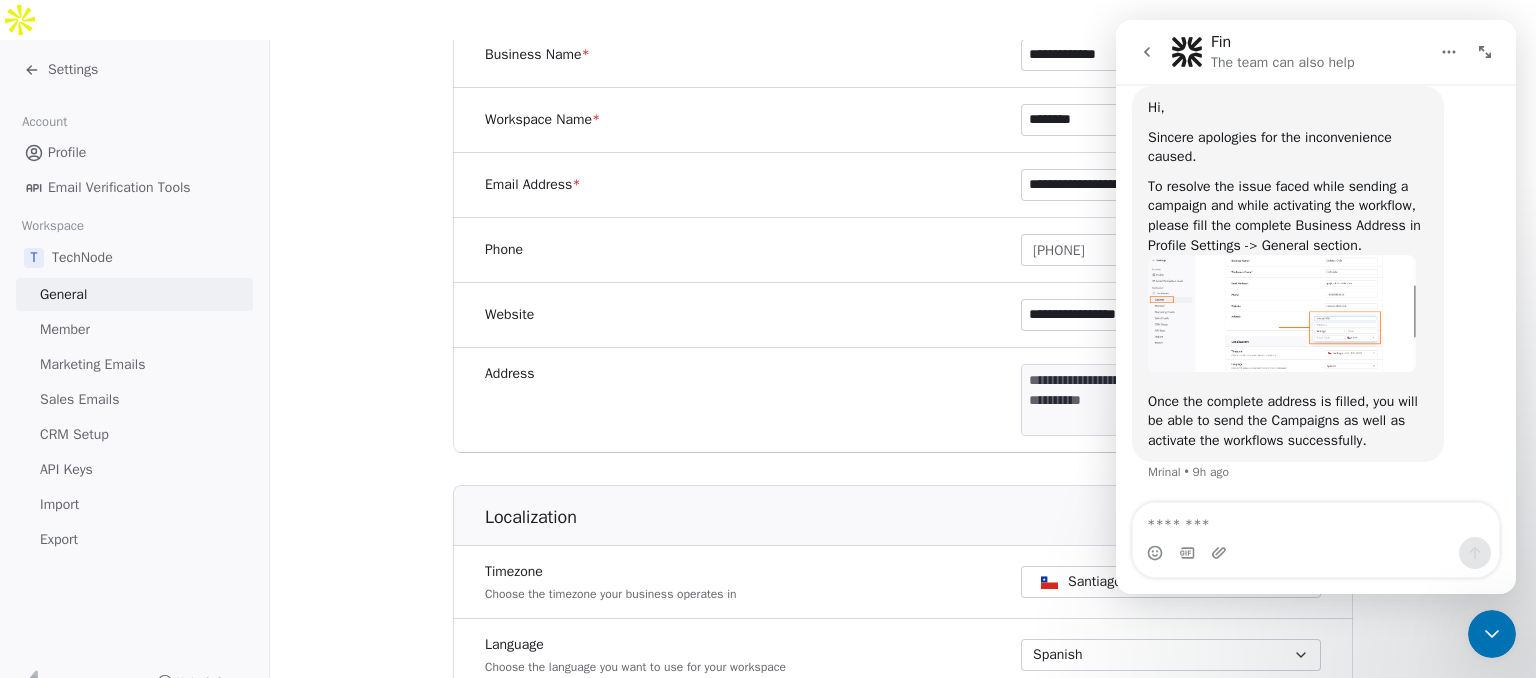 click at bounding box center [1282, 313] 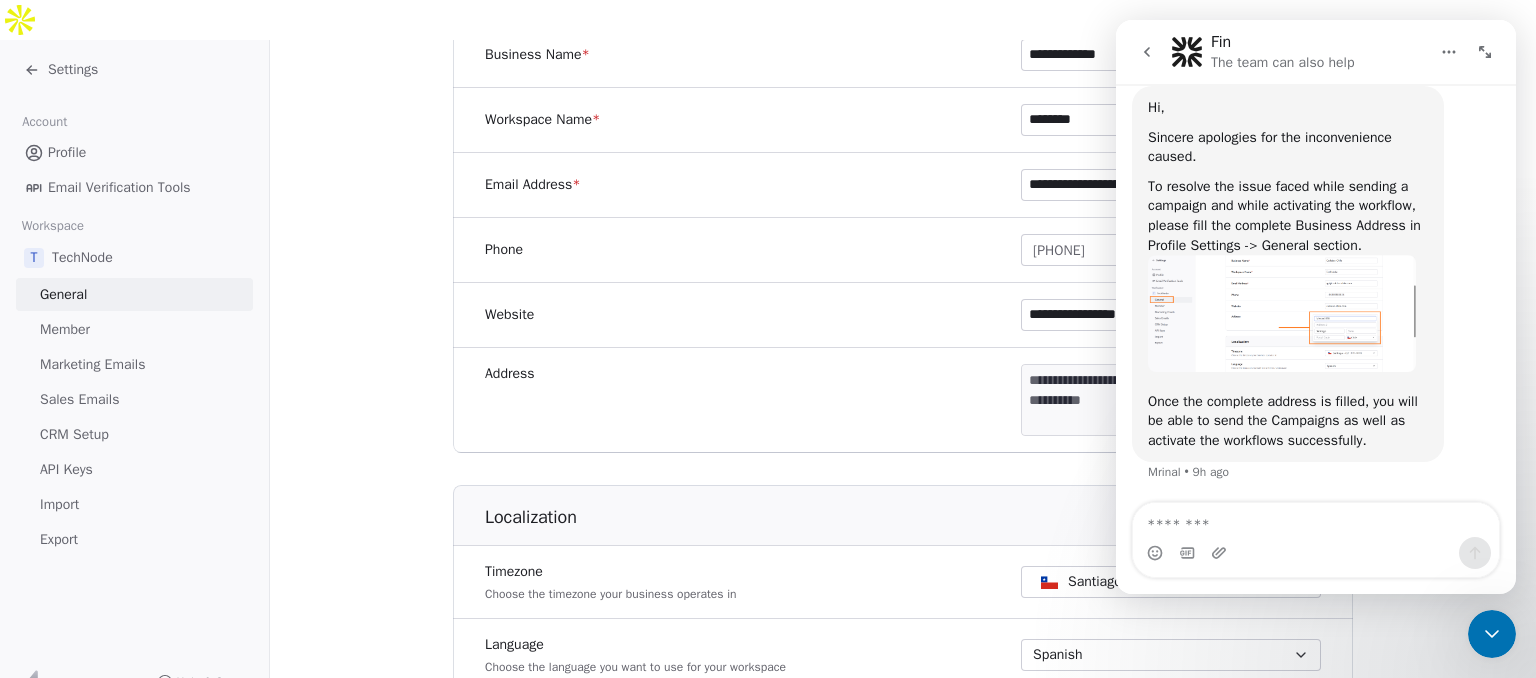scroll, scrollTop: 0, scrollLeft: 0, axis: both 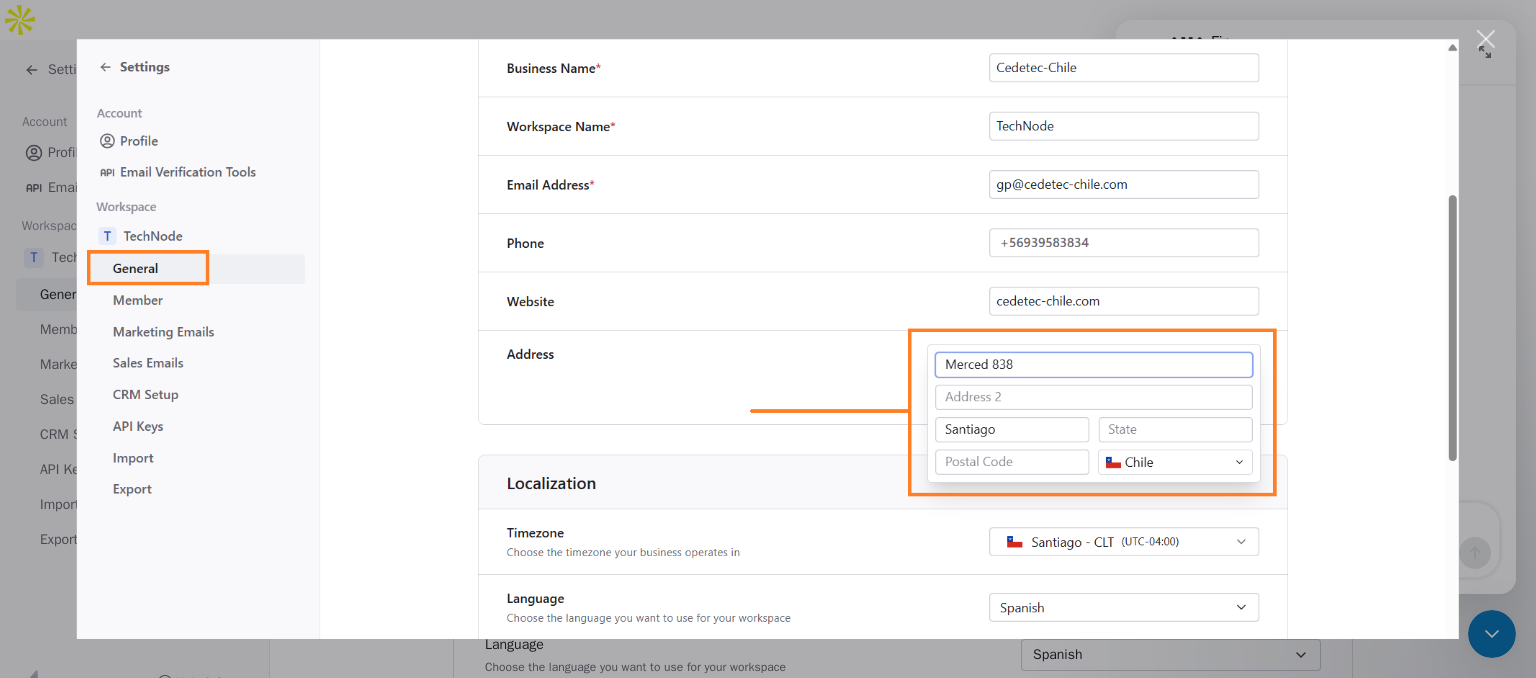 click at bounding box center [768, 339] 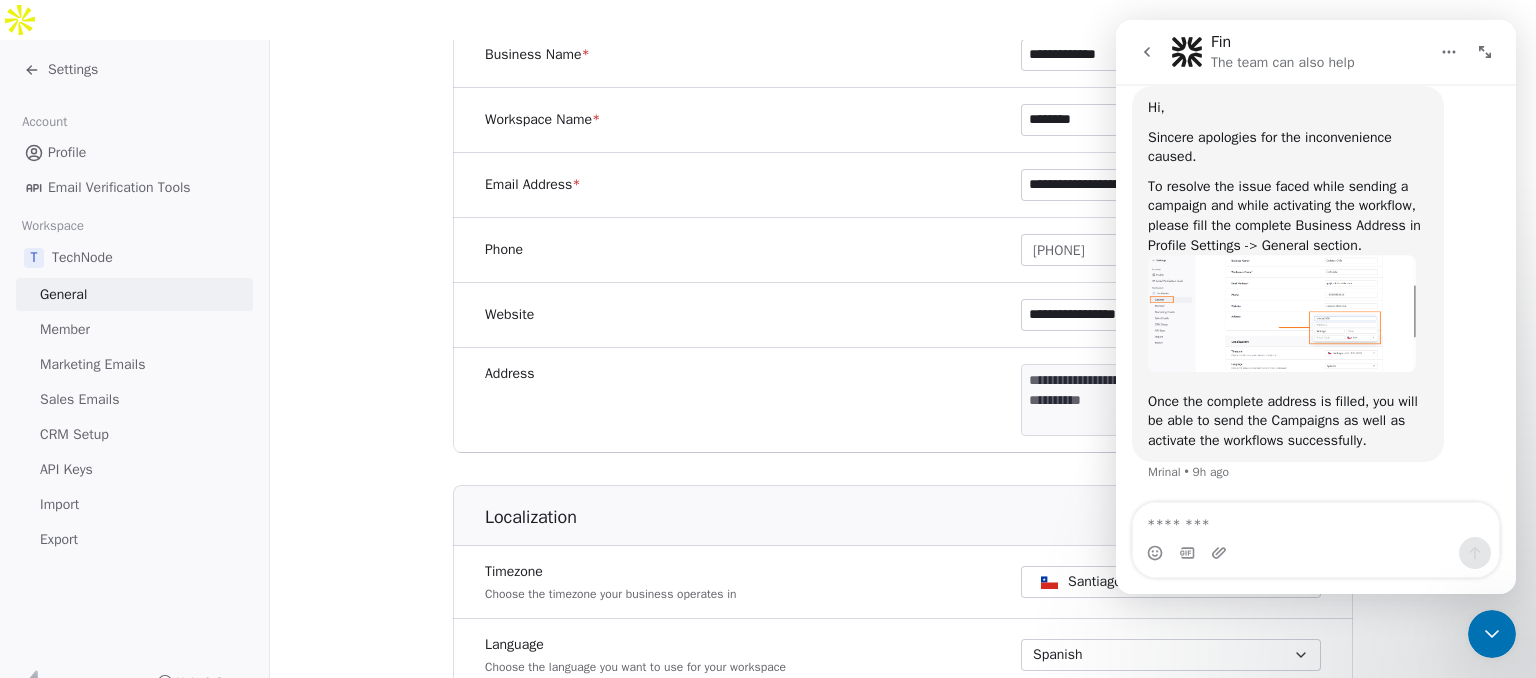 click on "**********" at bounding box center (903, 497) 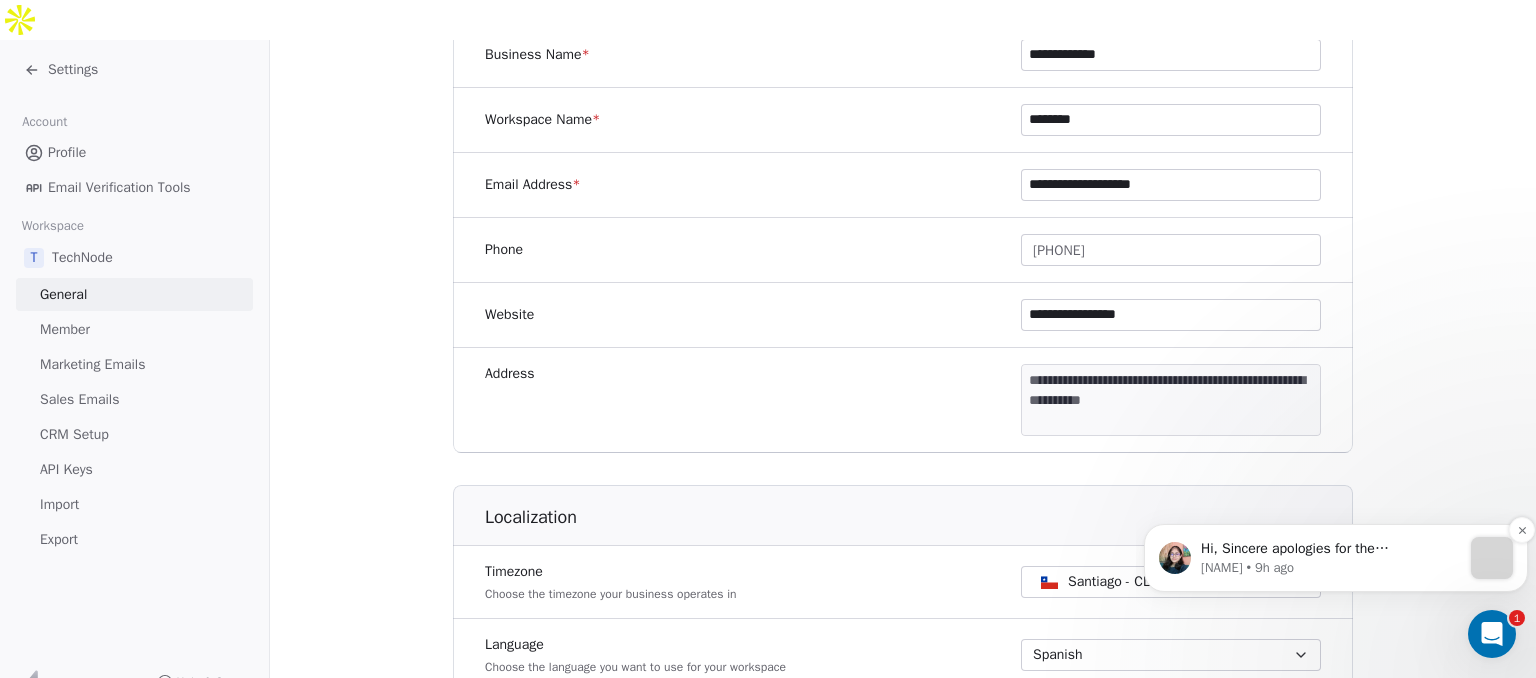 scroll, scrollTop: 0, scrollLeft: 0, axis: both 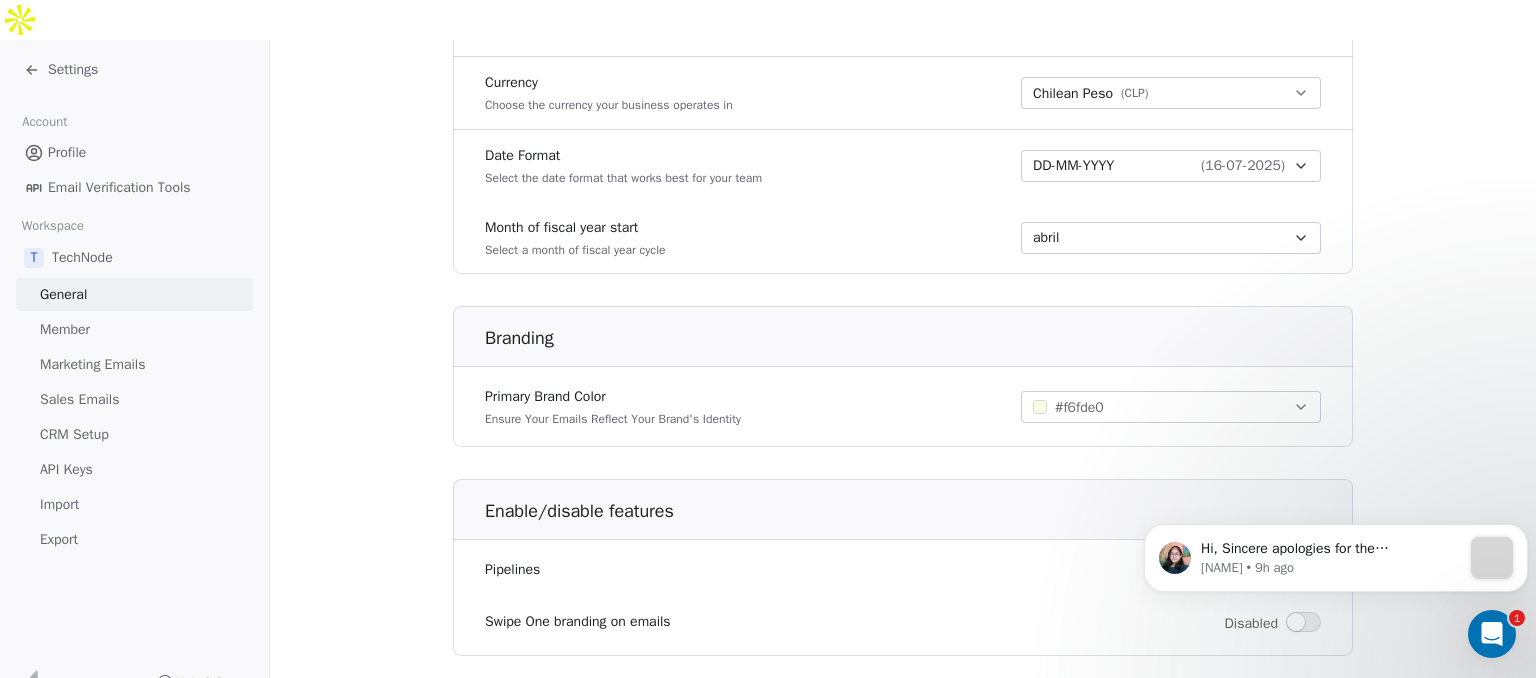 click on "**********" at bounding box center (903, -138) 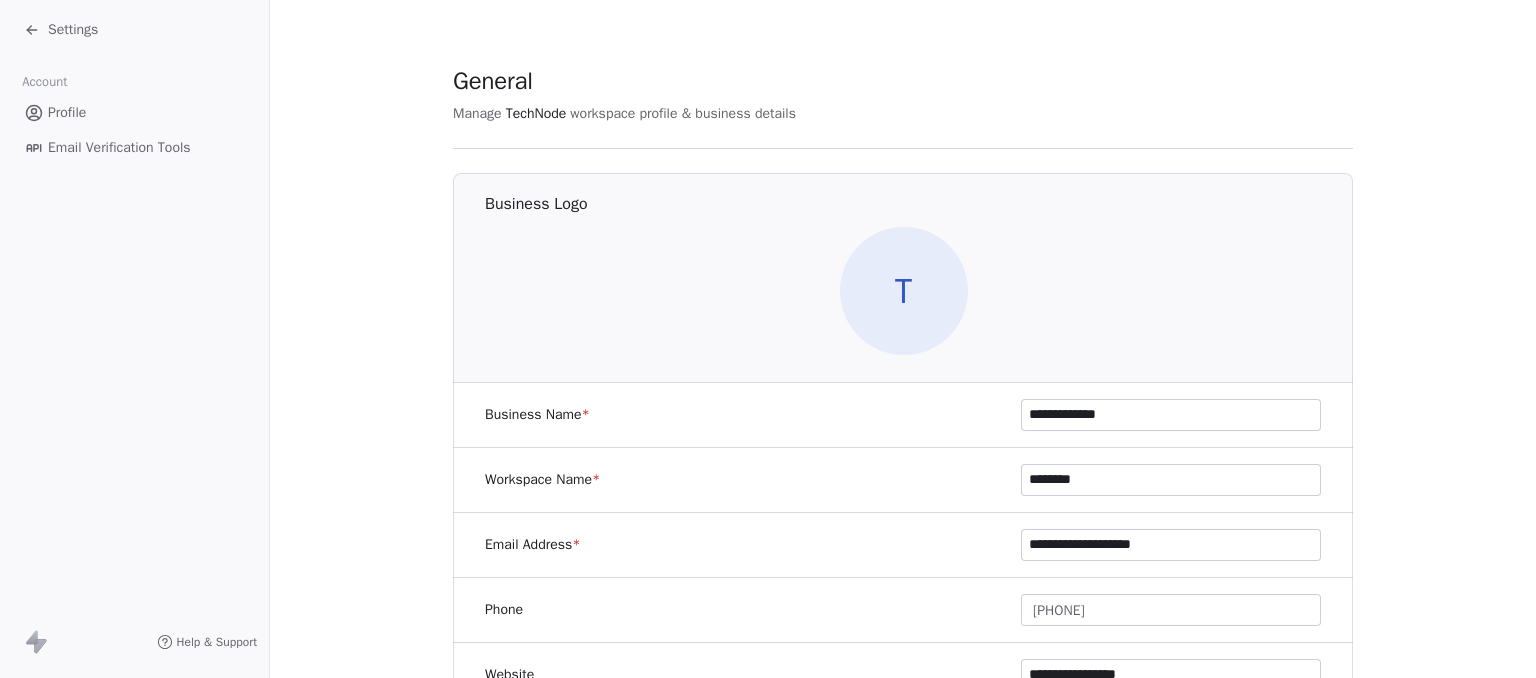scroll, scrollTop: 0, scrollLeft: 0, axis: both 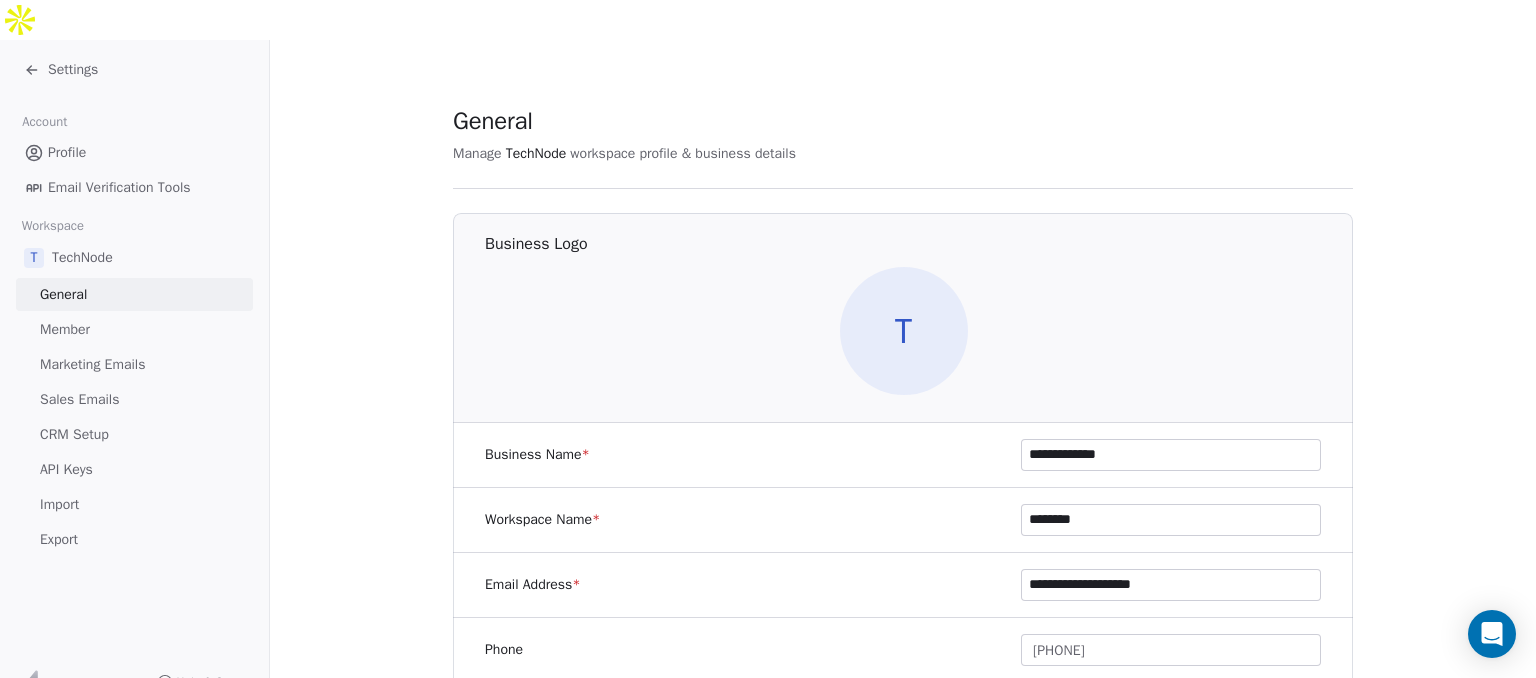 click on "T" at bounding box center [904, 331] 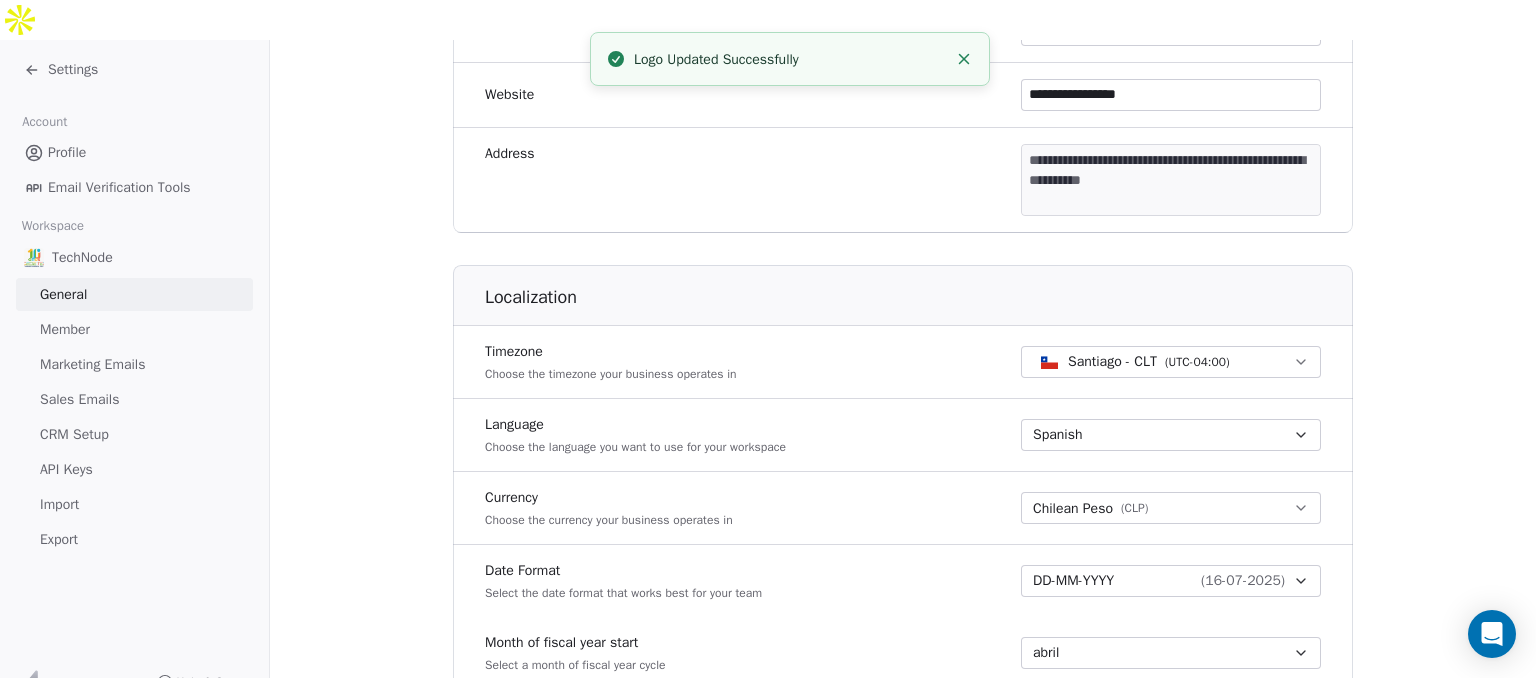 scroll, scrollTop: 1035, scrollLeft: 0, axis: vertical 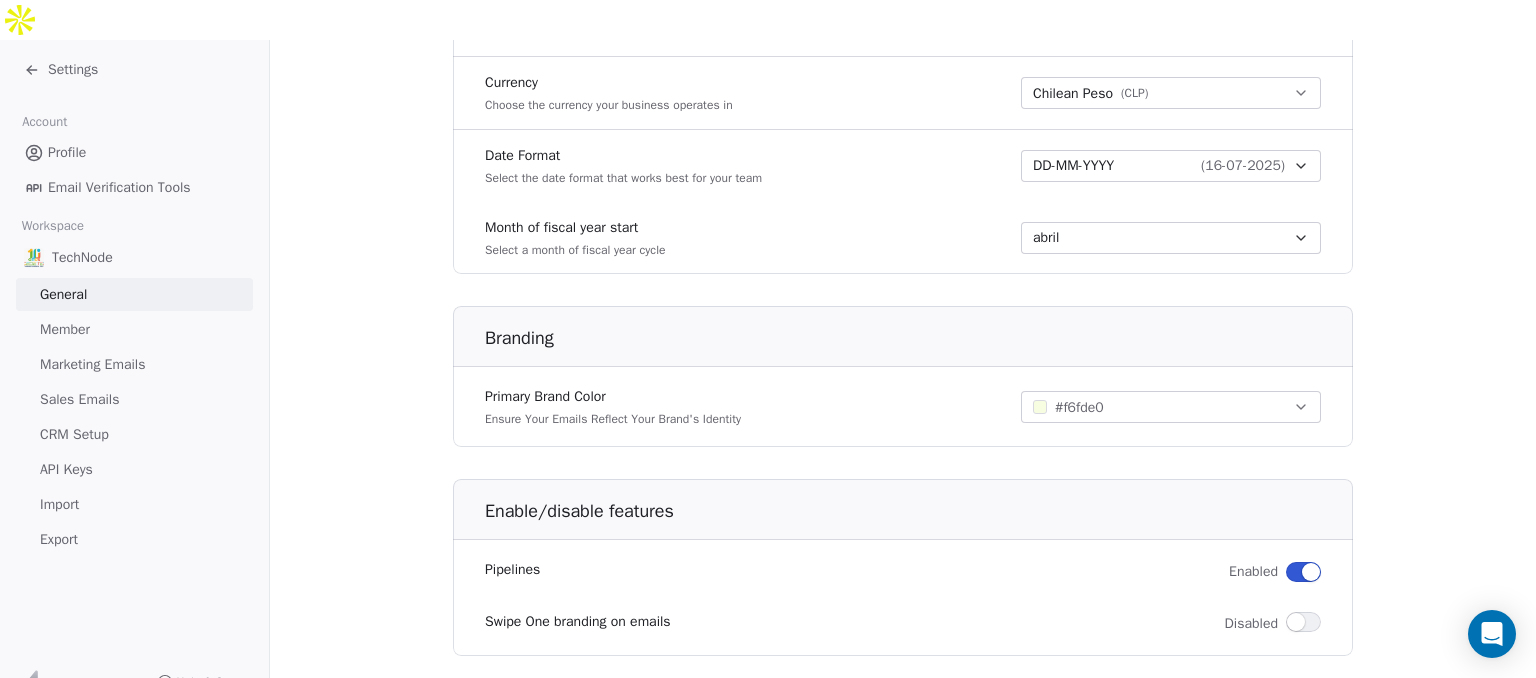 click on "**********" at bounding box center (903, -138) 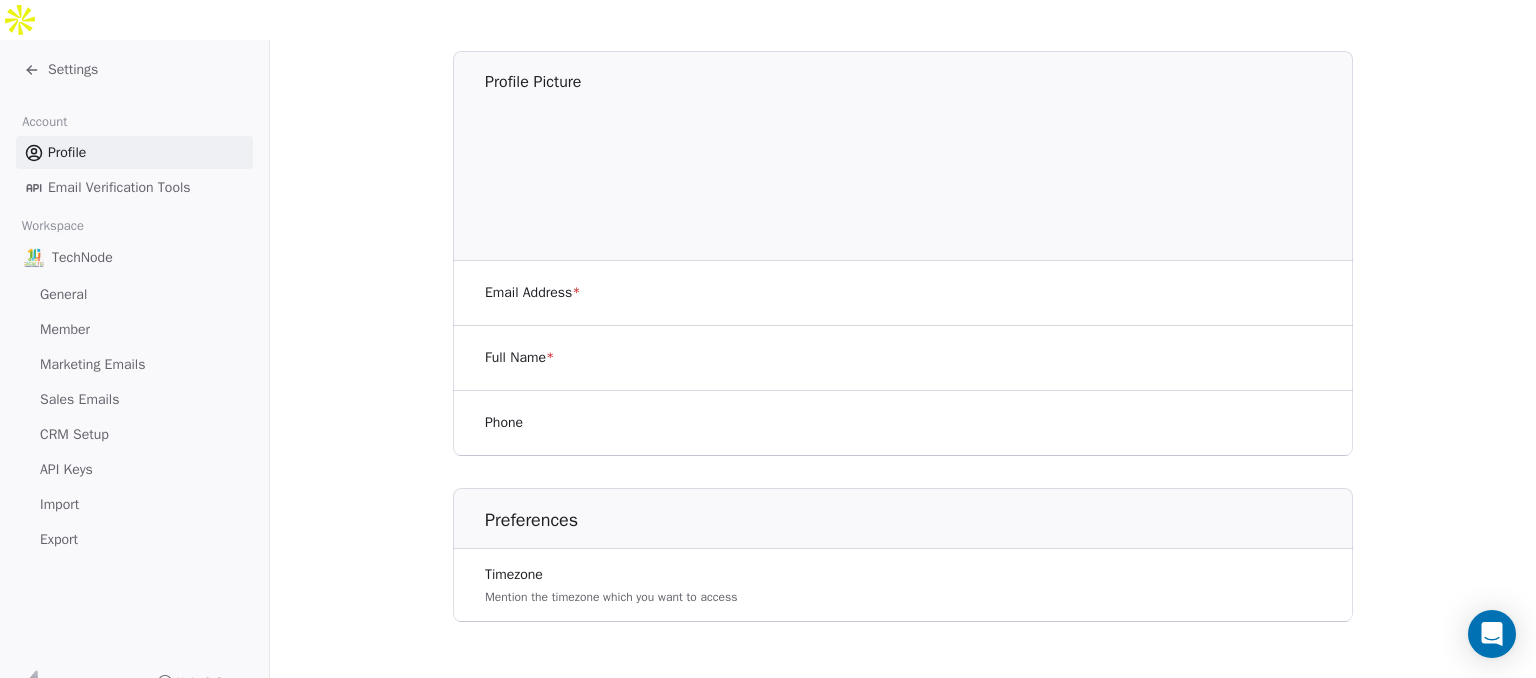 scroll, scrollTop: 0, scrollLeft: 0, axis: both 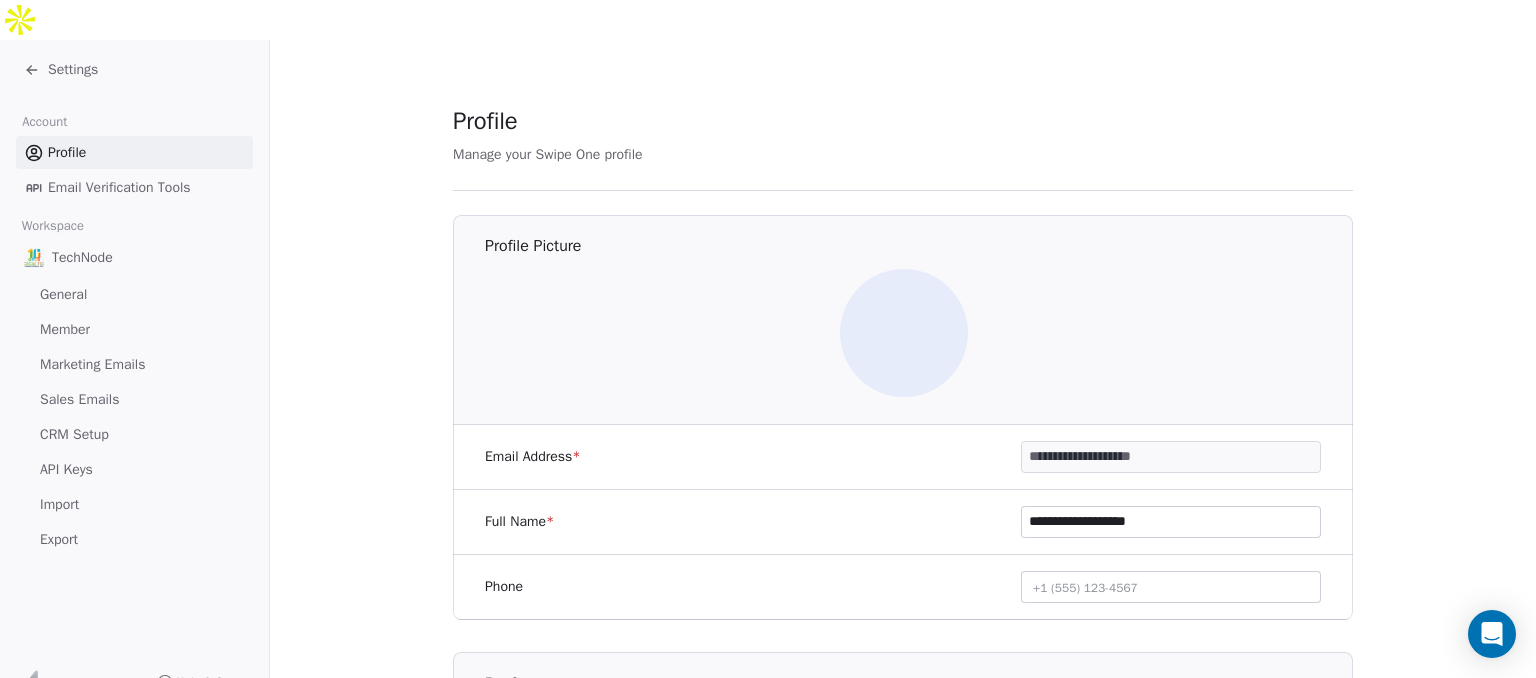 click on "Settings" at bounding box center [61, 70] 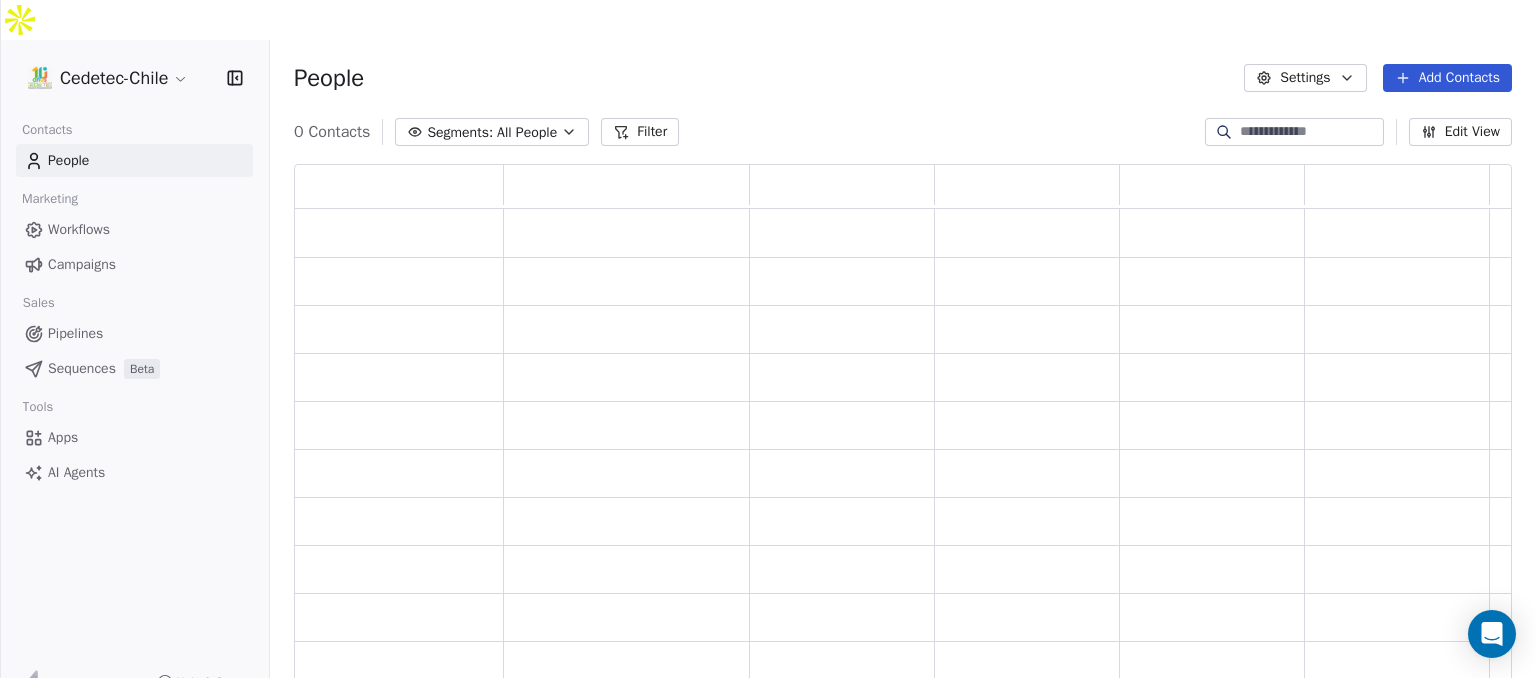 scroll, scrollTop: 16, scrollLeft: 16, axis: both 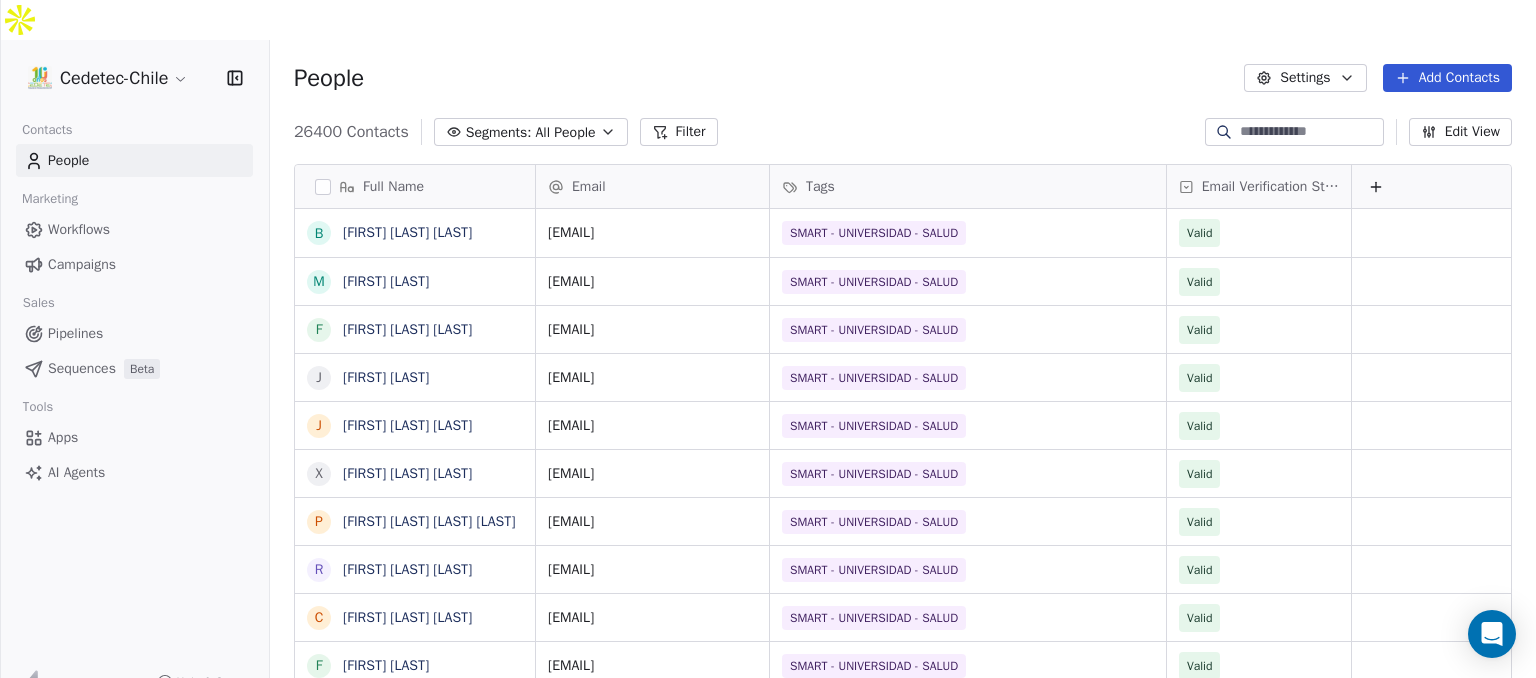 click on "Workflows" at bounding box center [79, 229] 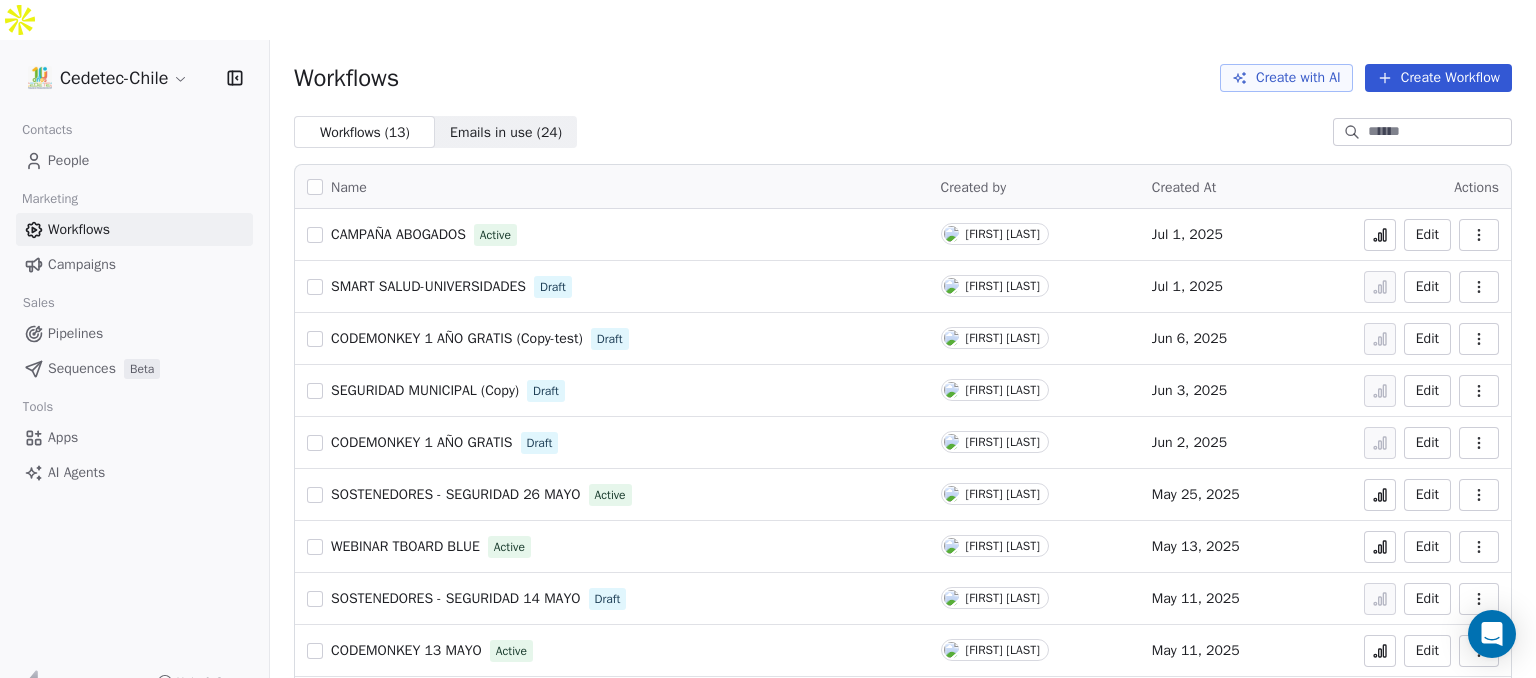 click on "Campaigns" at bounding box center (82, 264) 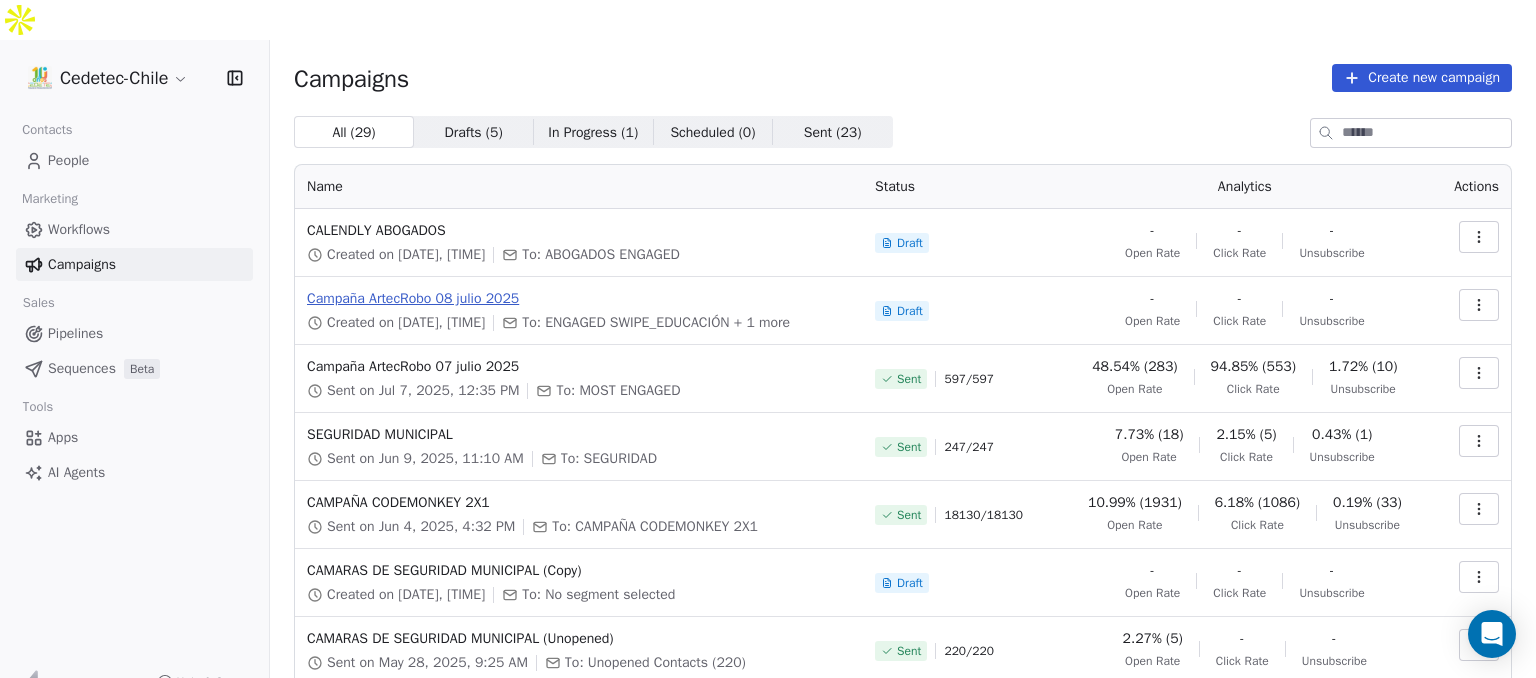click on "Campaña ArtecRobo 08 julio 2025" at bounding box center (579, 299) 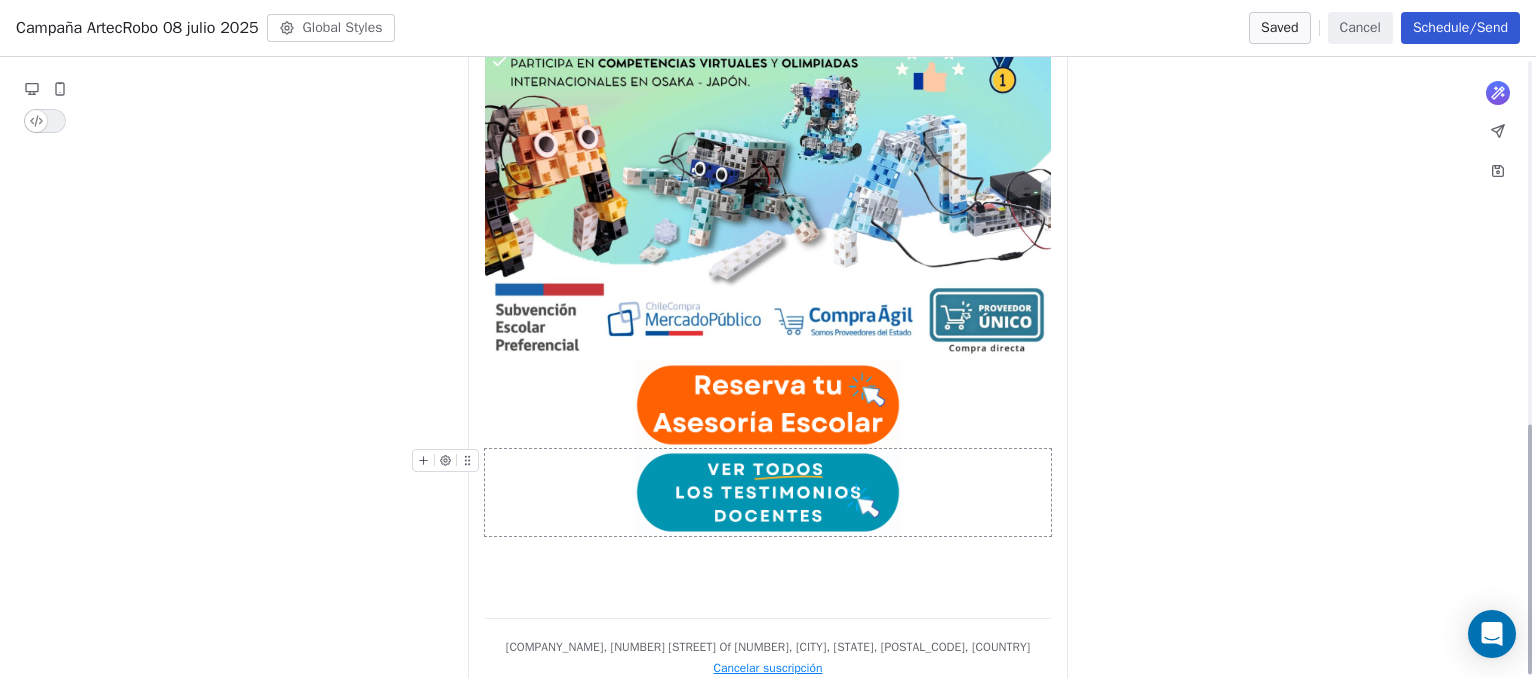 scroll, scrollTop: 904, scrollLeft: 0, axis: vertical 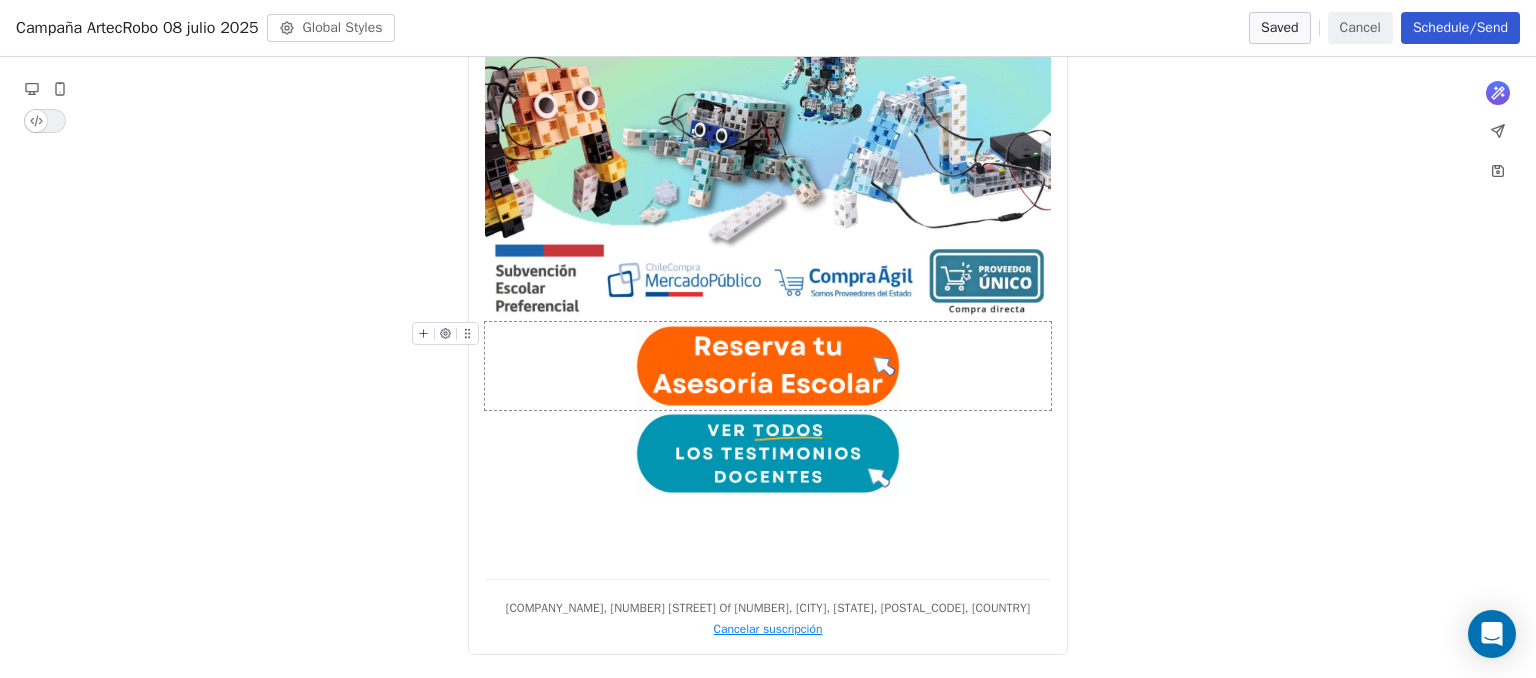 click at bounding box center (768, 365) 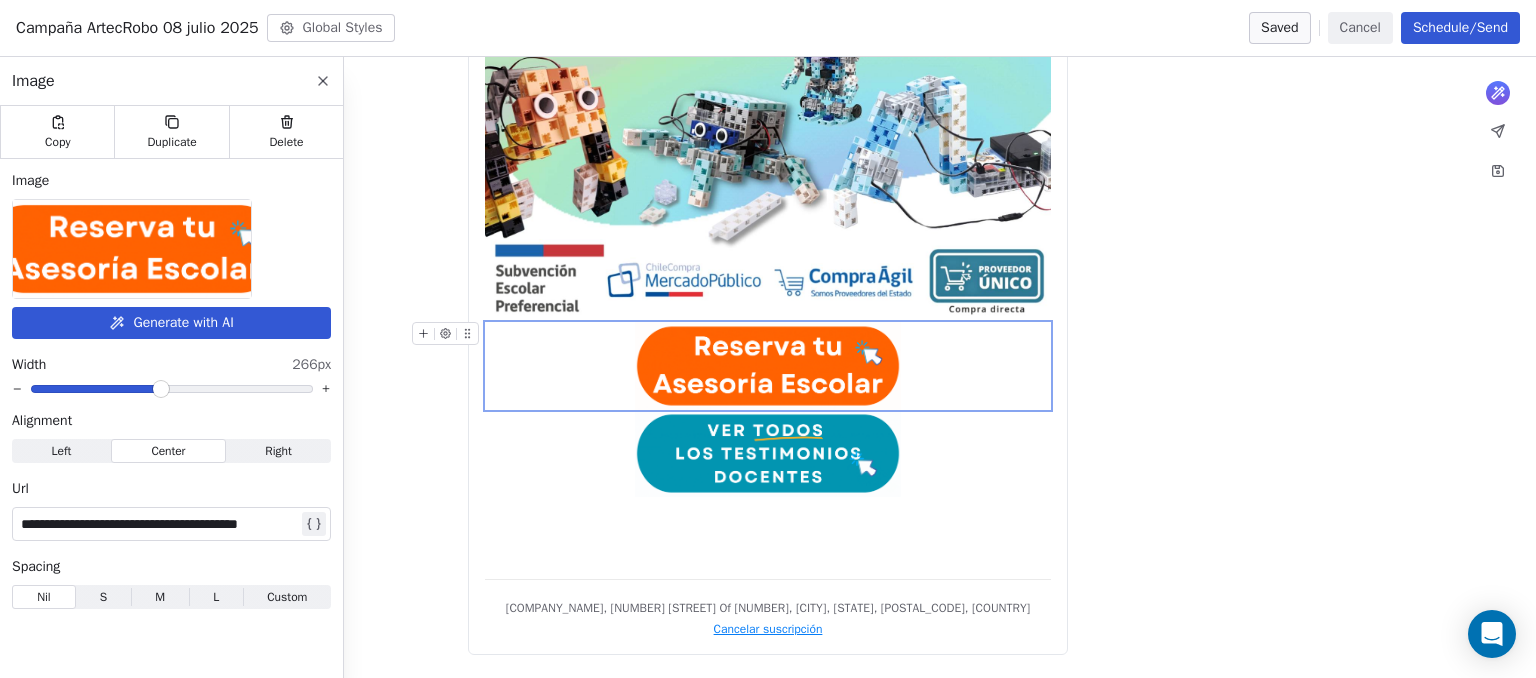 click at bounding box center [768, 365] 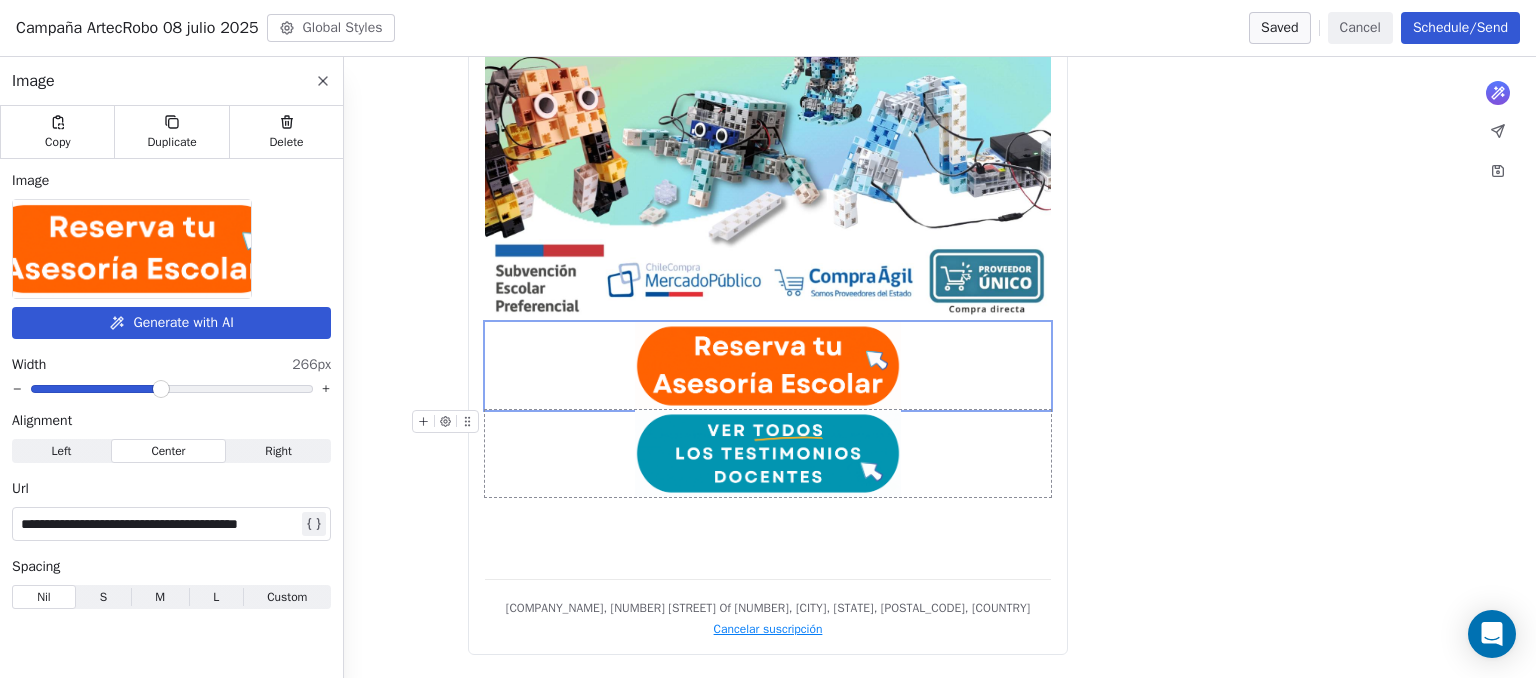 click at bounding box center [768, 453] 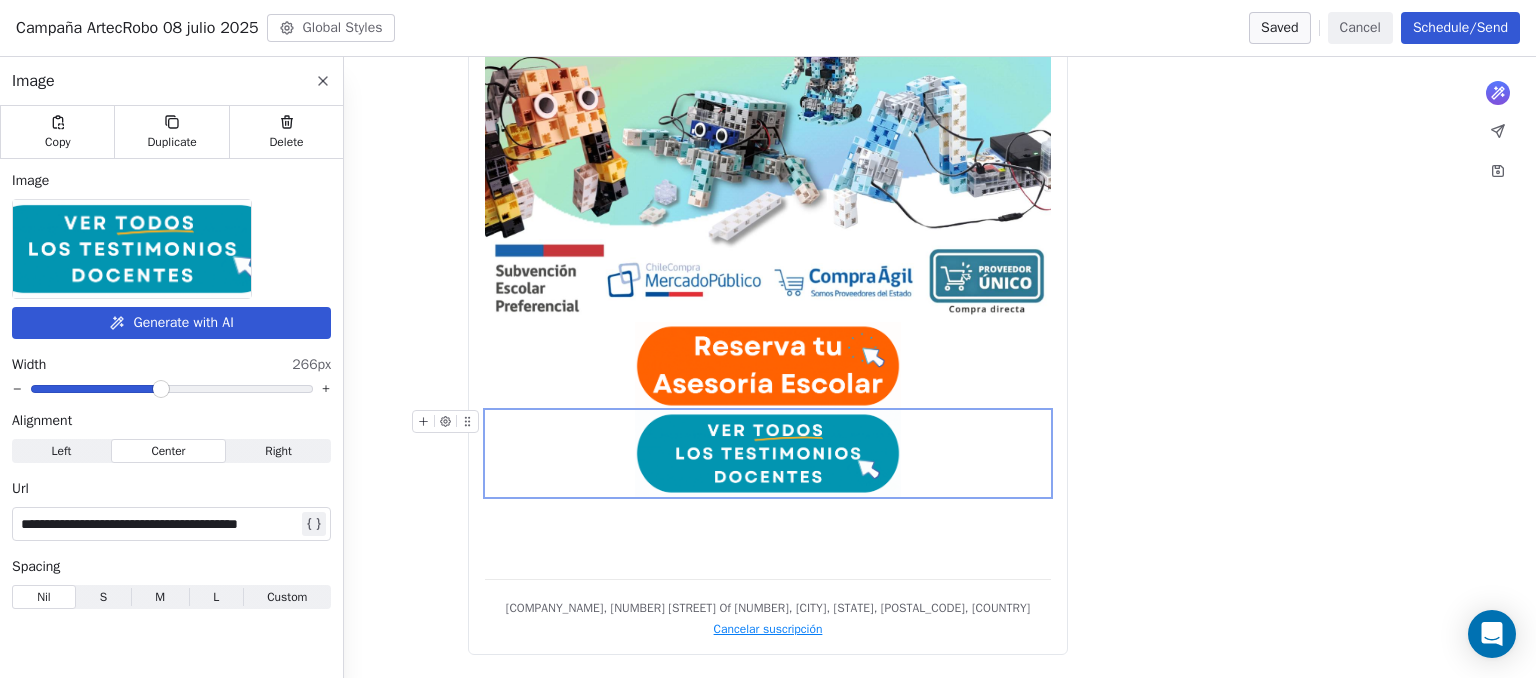 click at bounding box center [768, 453] 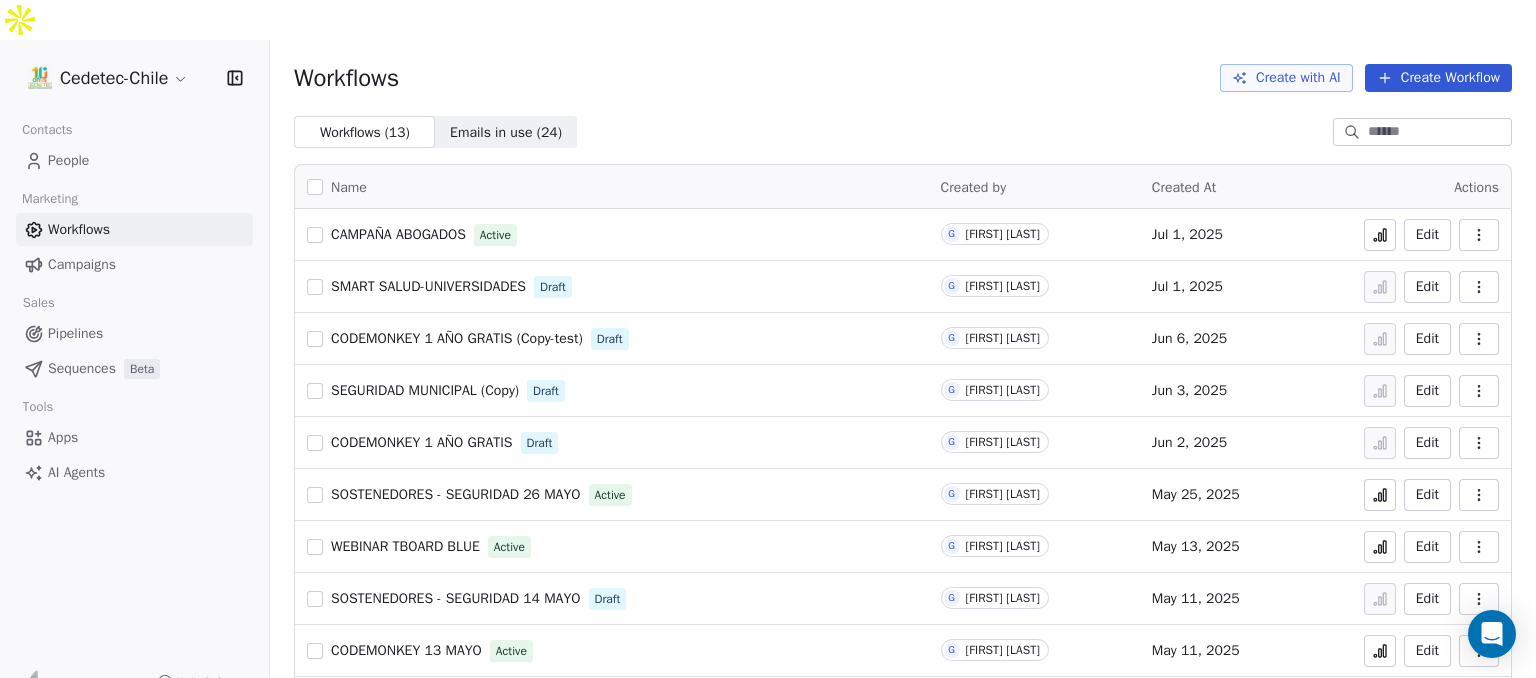 click on "CODEMONKEY 1 AÑO GRATIS (Copy-test)" at bounding box center (457, 338) 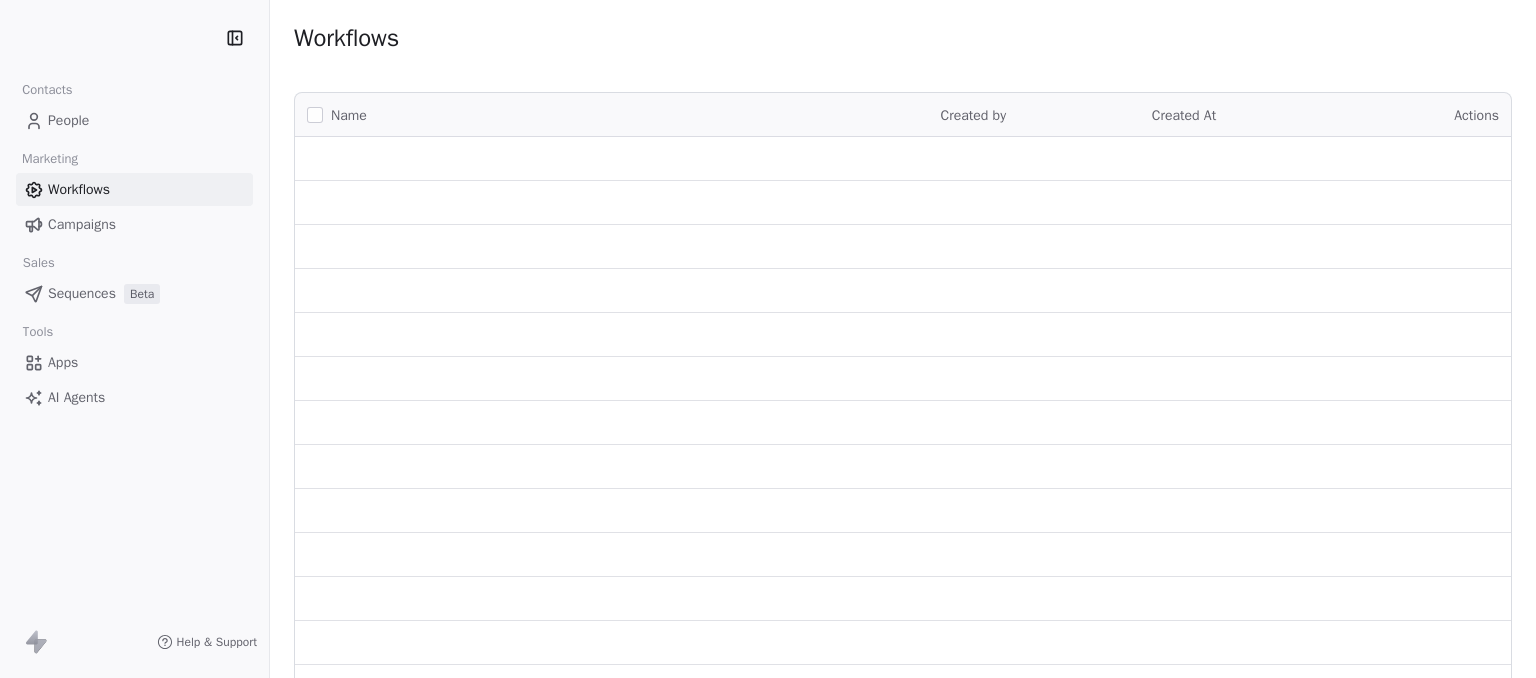 scroll, scrollTop: 0, scrollLeft: 0, axis: both 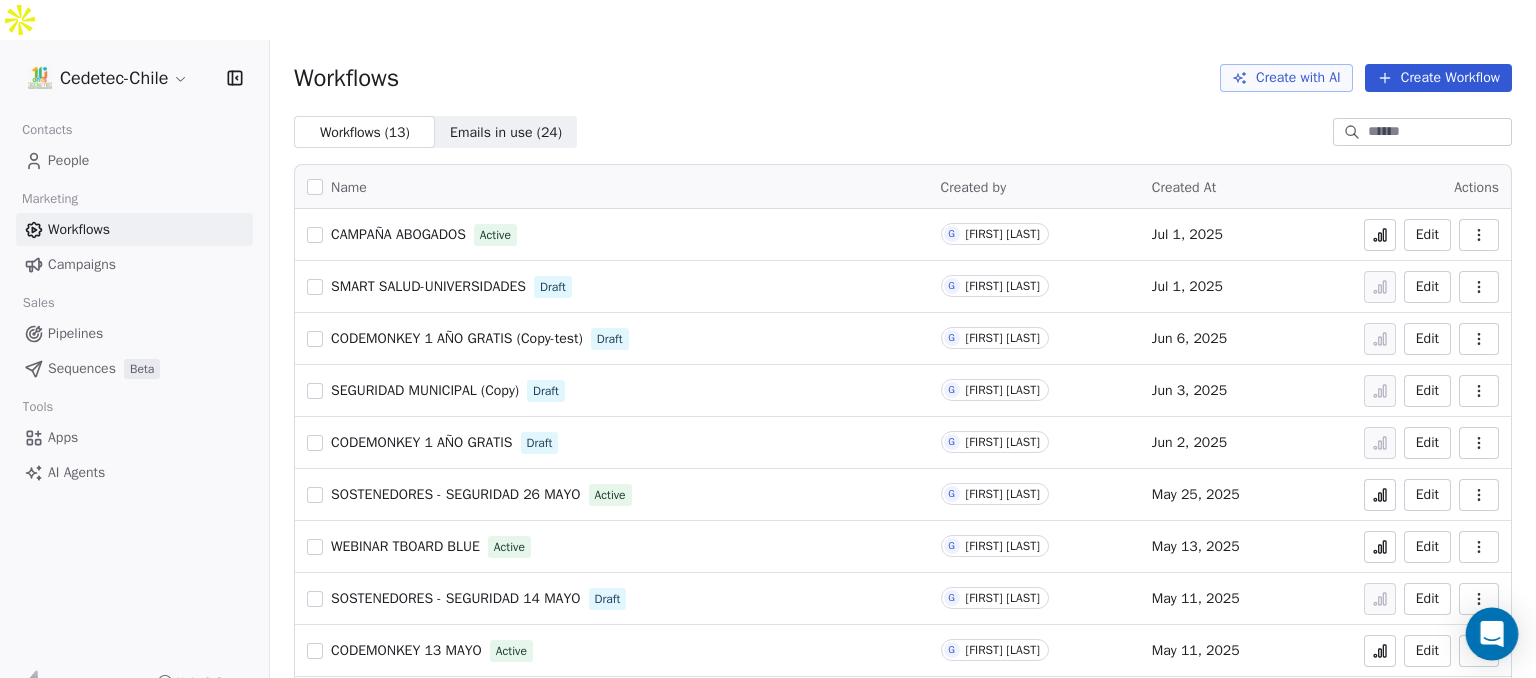 click at bounding box center [1492, 634] 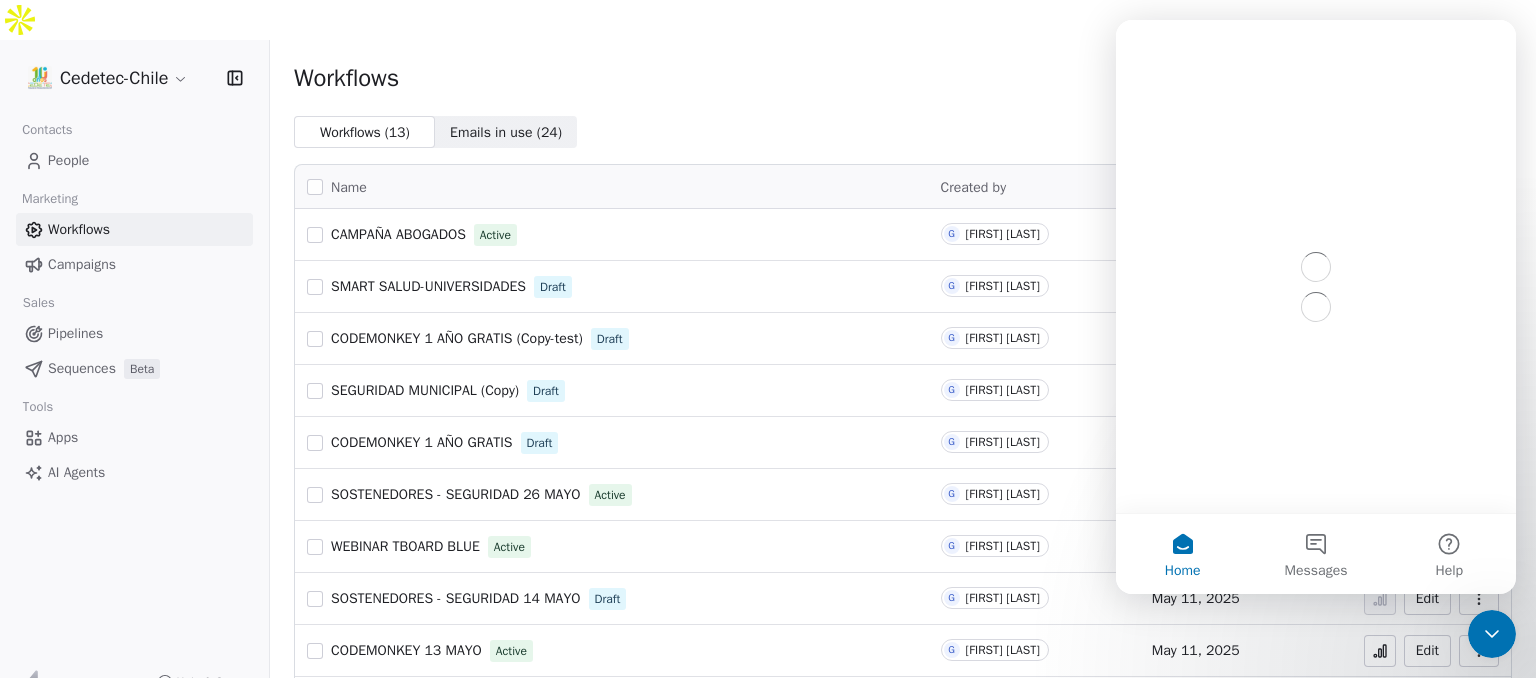 scroll, scrollTop: 0, scrollLeft: 0, axis: both 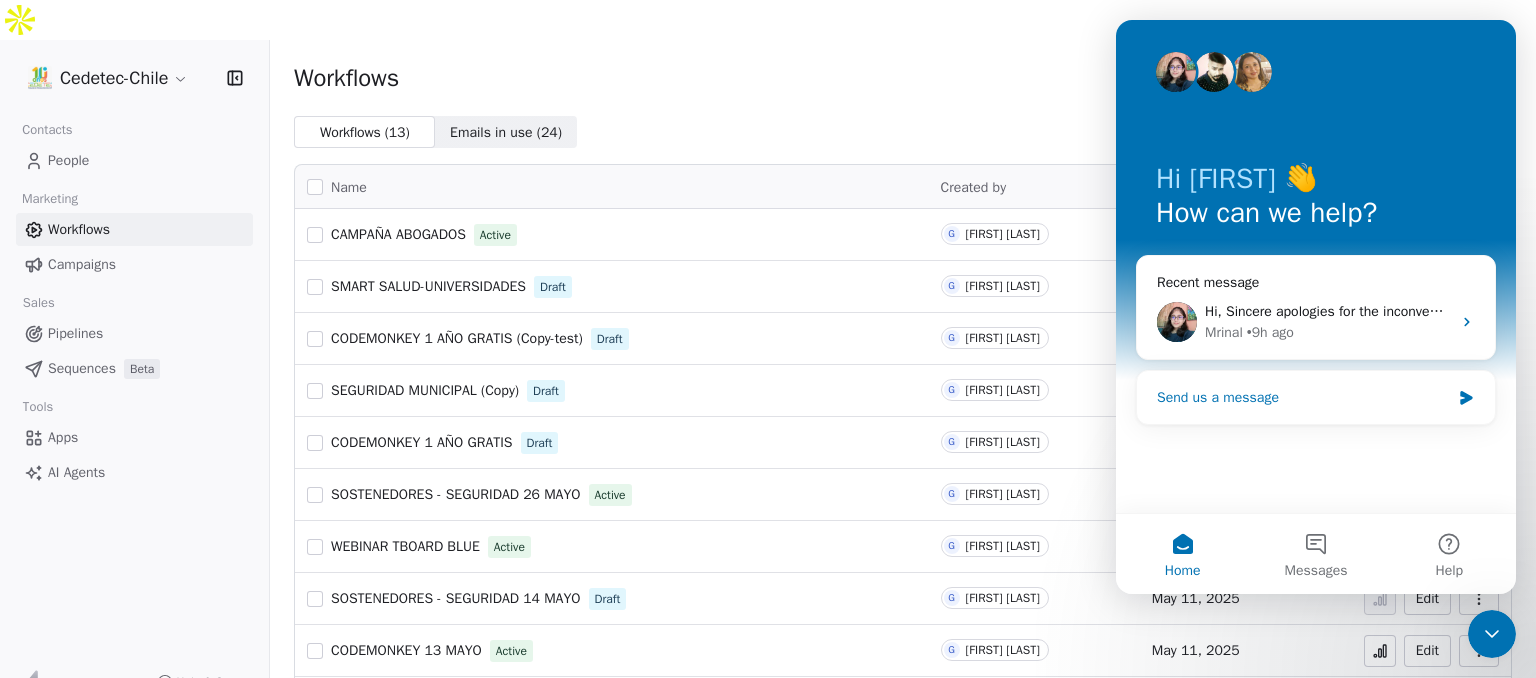 click on "Send us a message" at bounding box center (1303, 397) 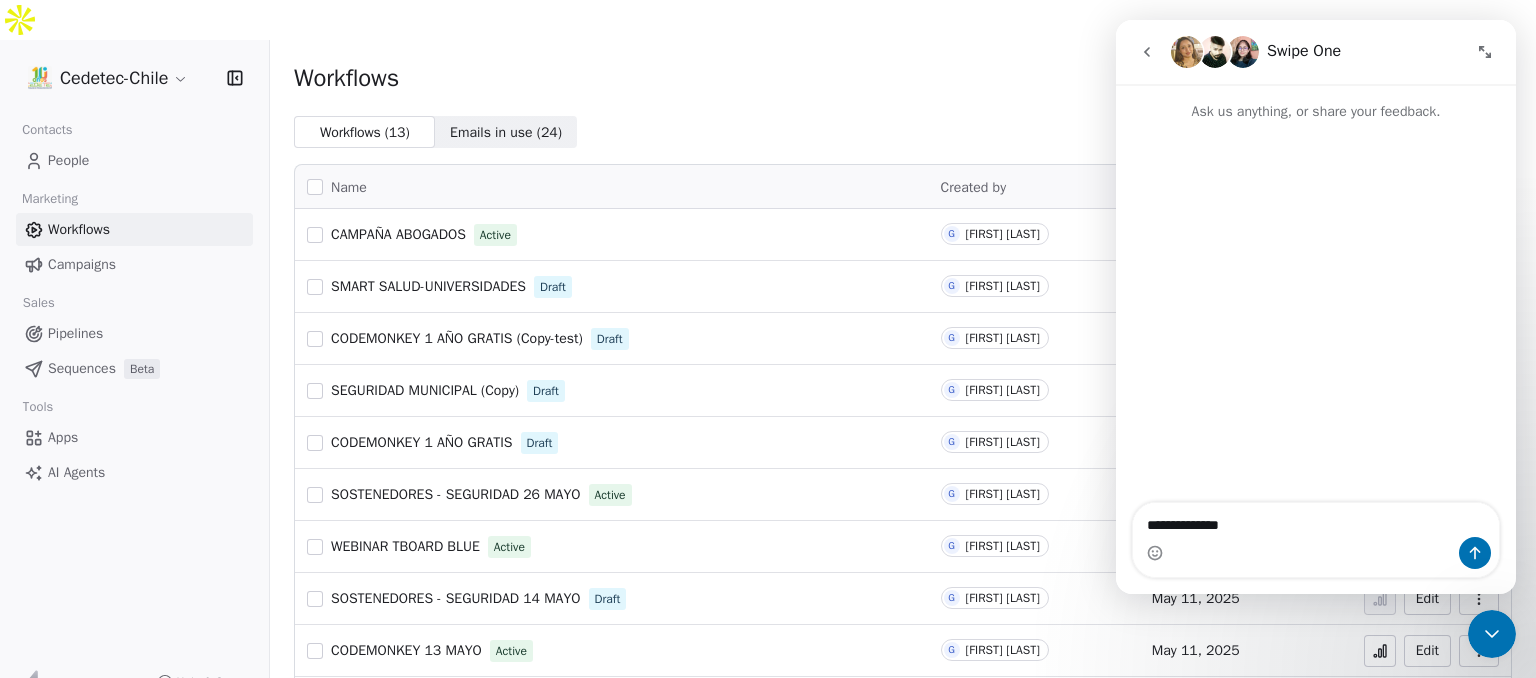 type on "**********" 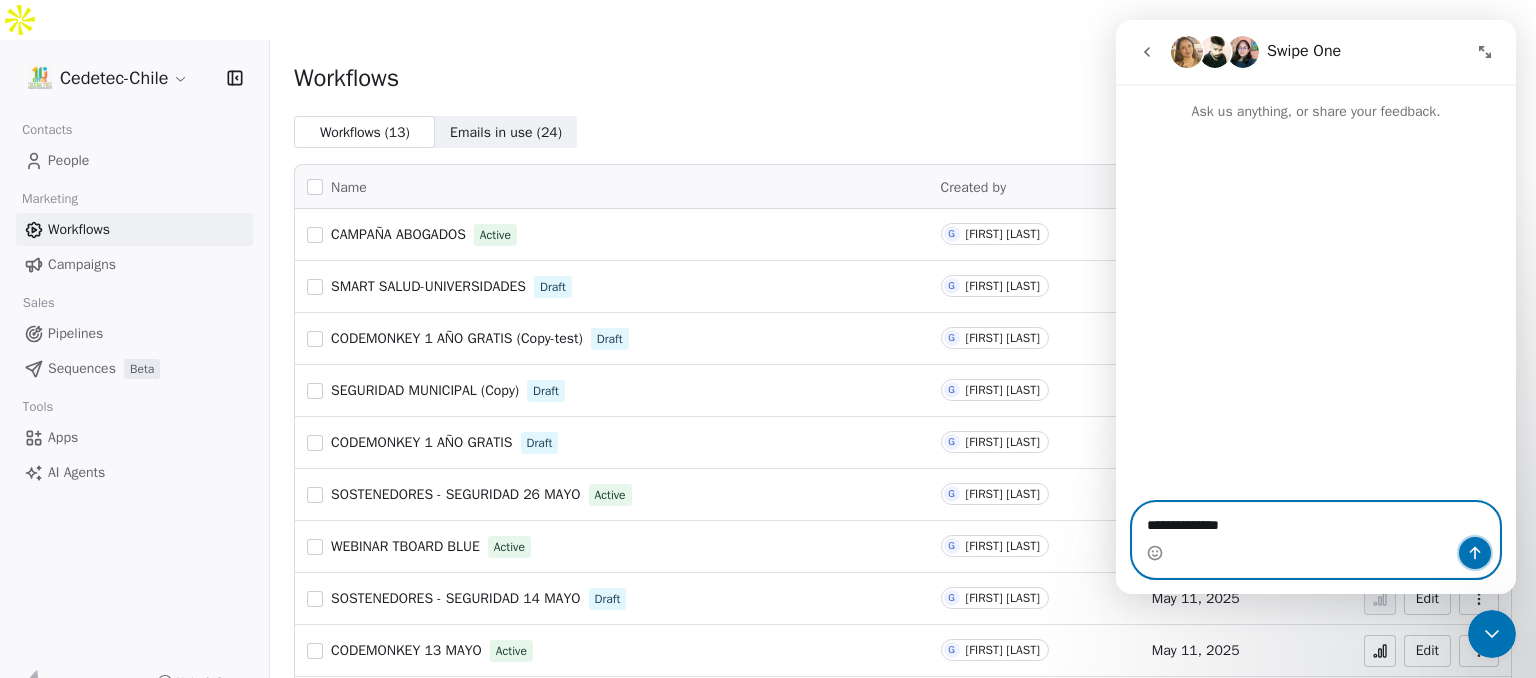 click 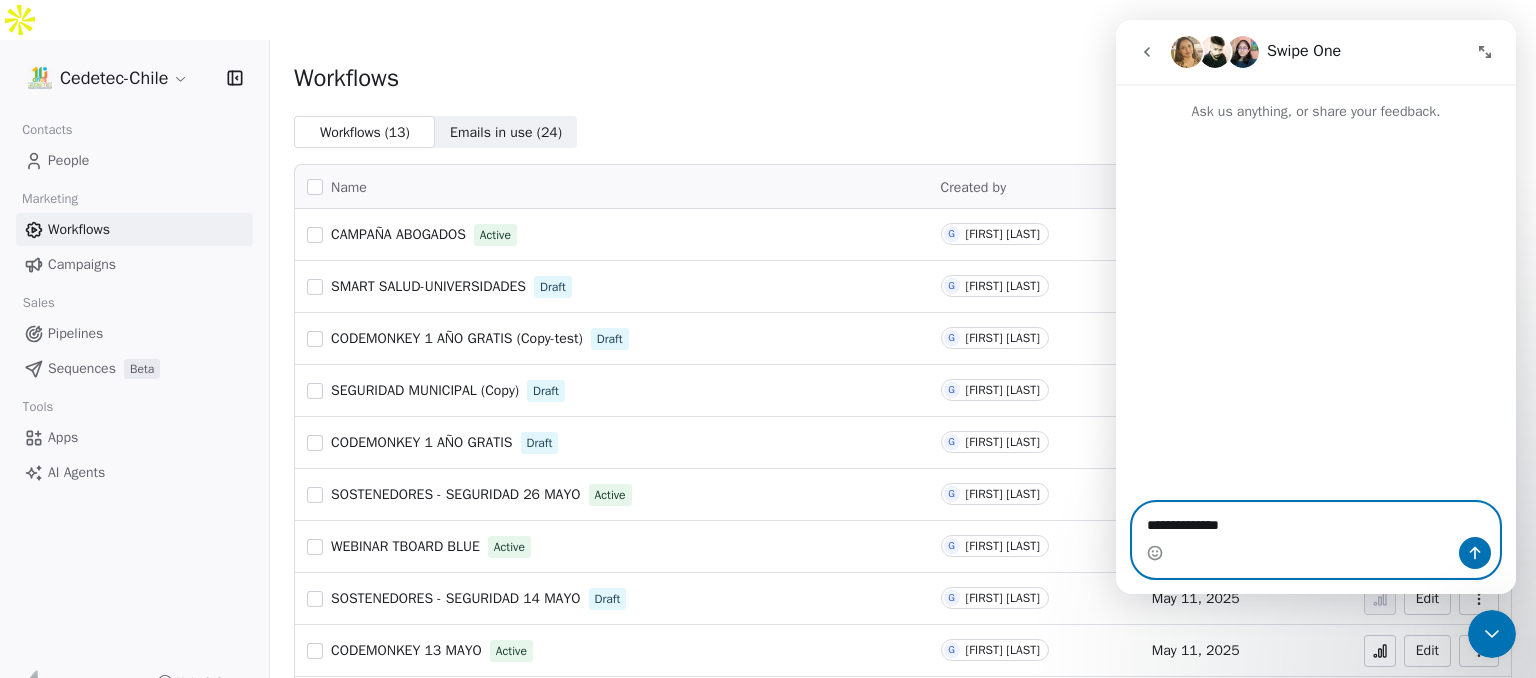 type 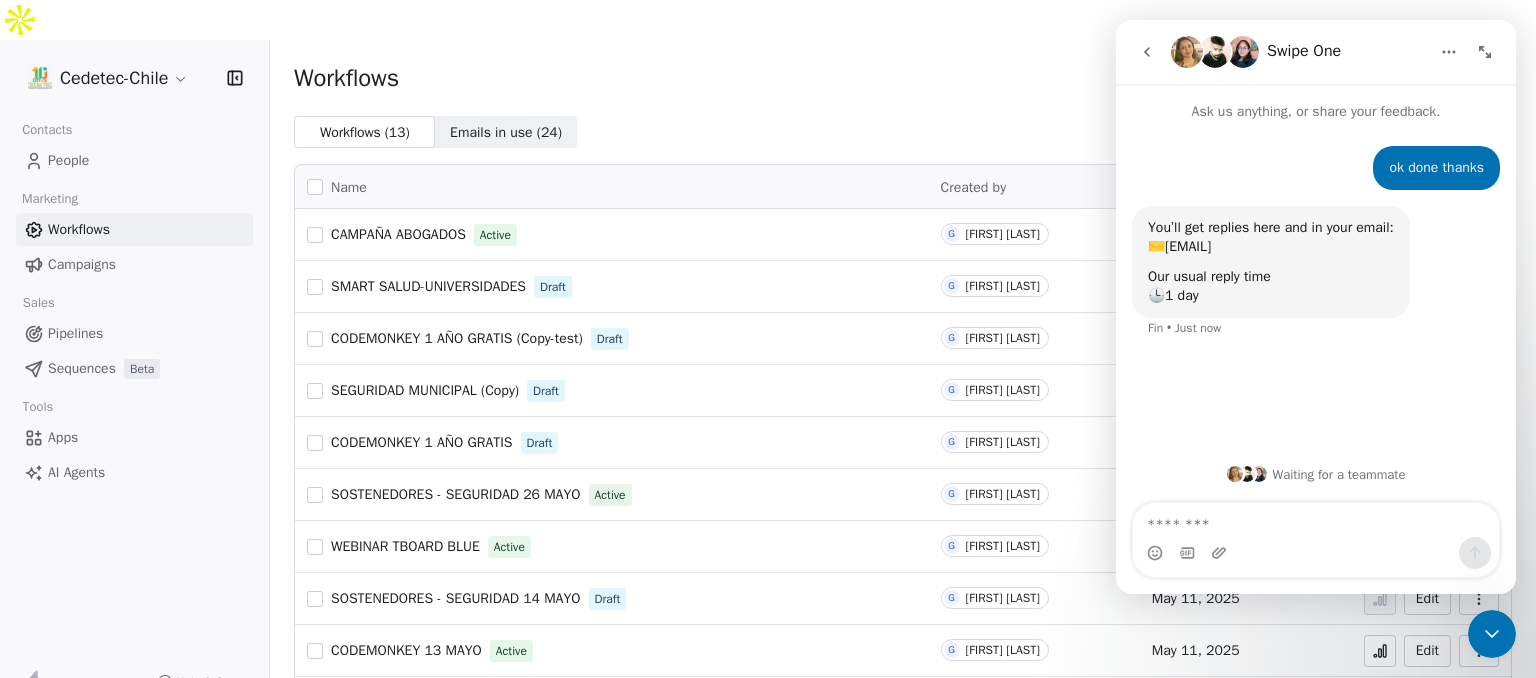 click 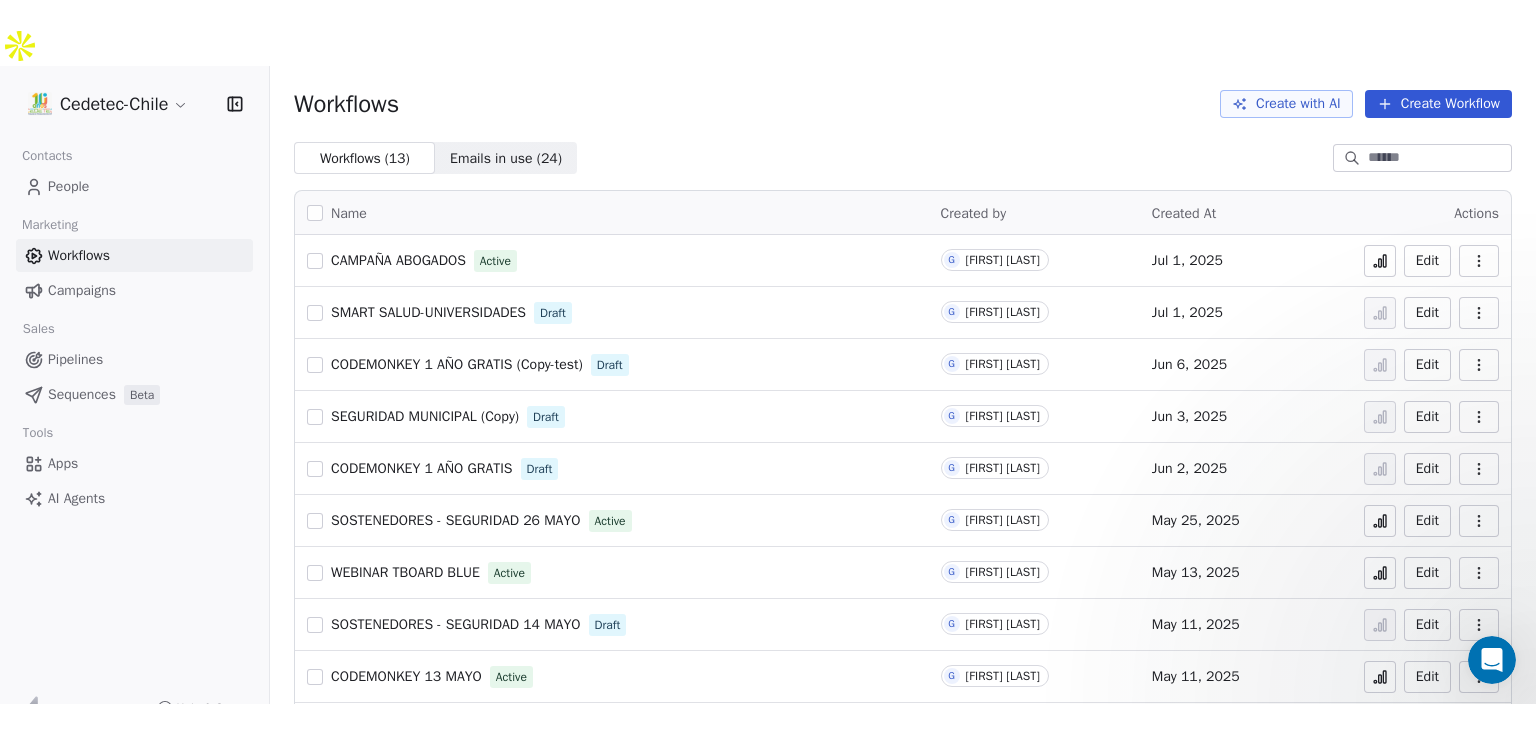 scroll, scrollTop: 0, scrollLeft: 0, axis: both 